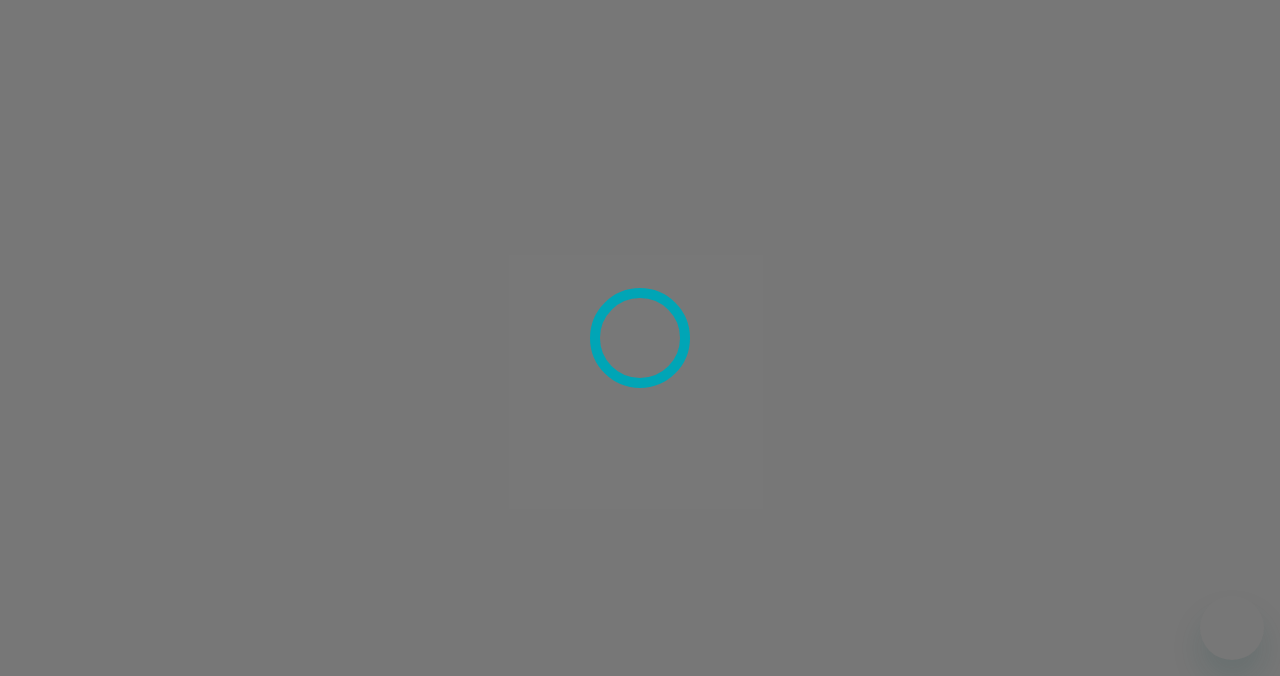 scroll, scrollTop: 0, scrollLeft: 0, axis: both 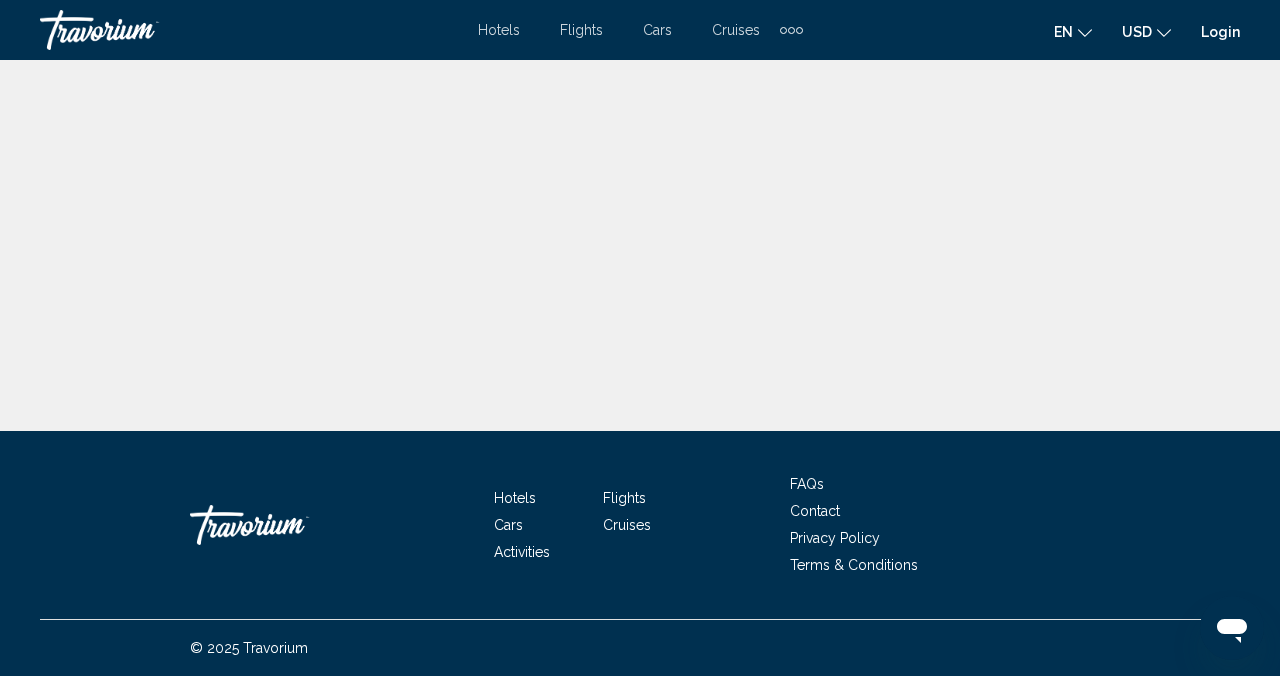 click on "Login" 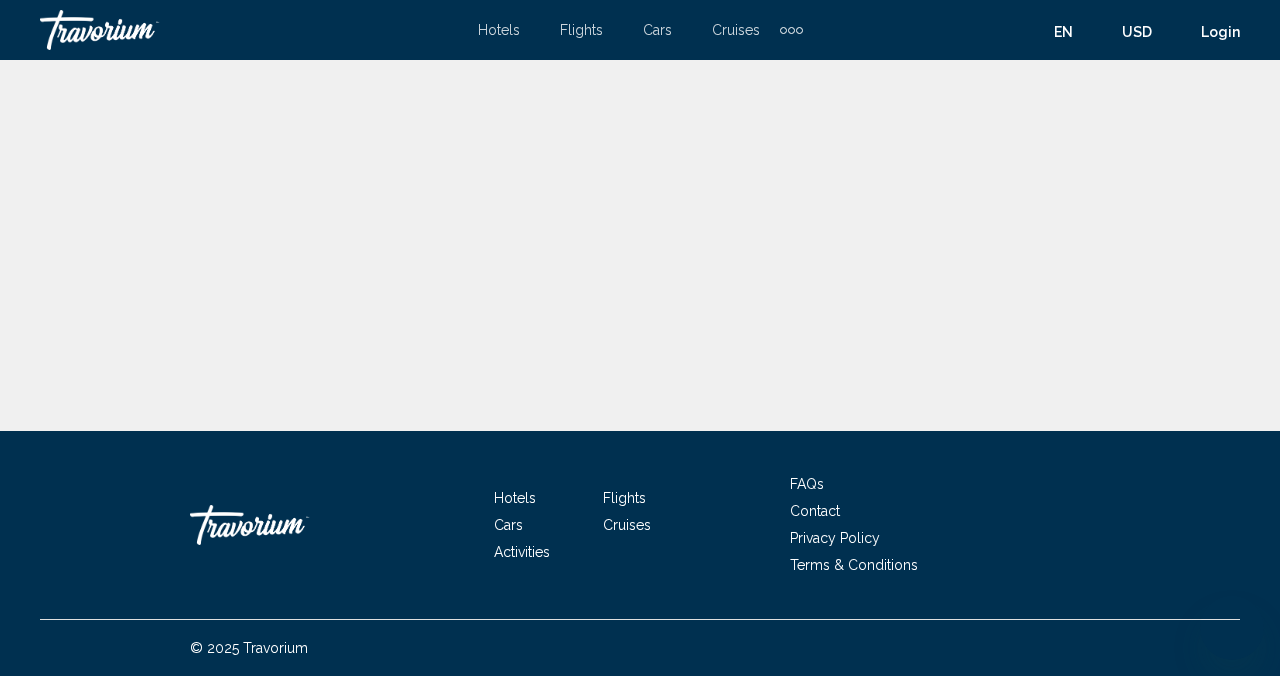 scroll, scrollTop: 0, scrollLeft: 0, axis: both 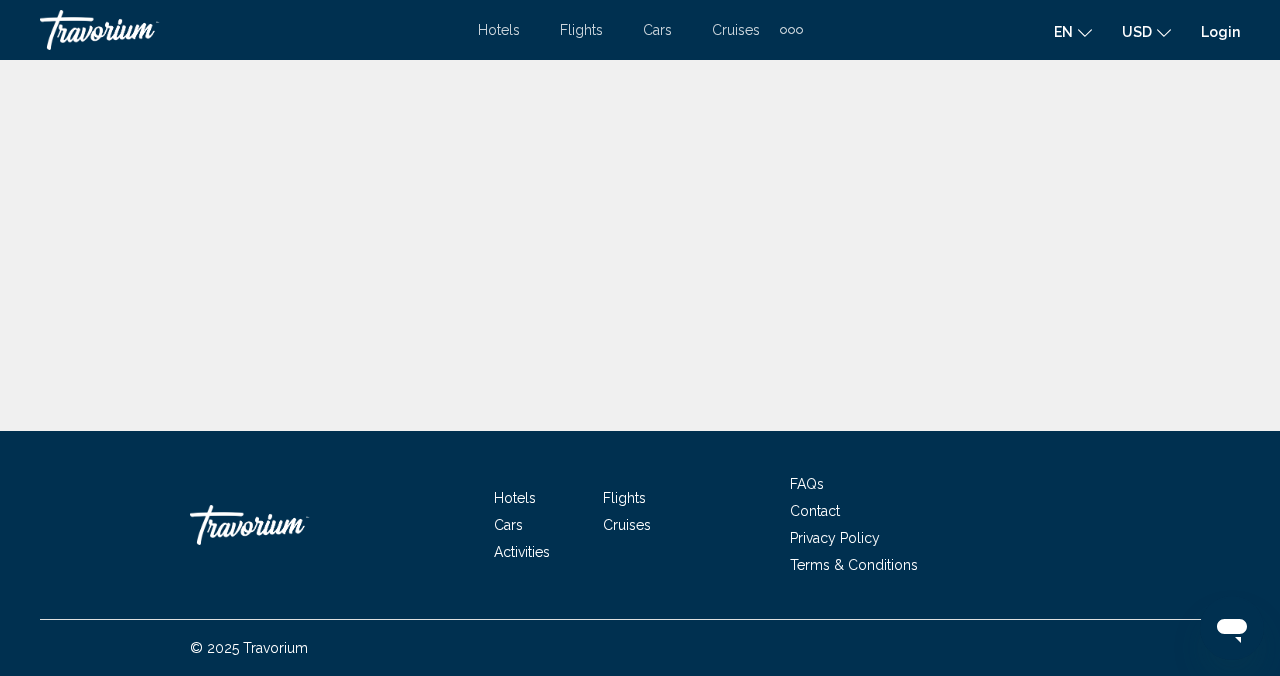 click on "Login" 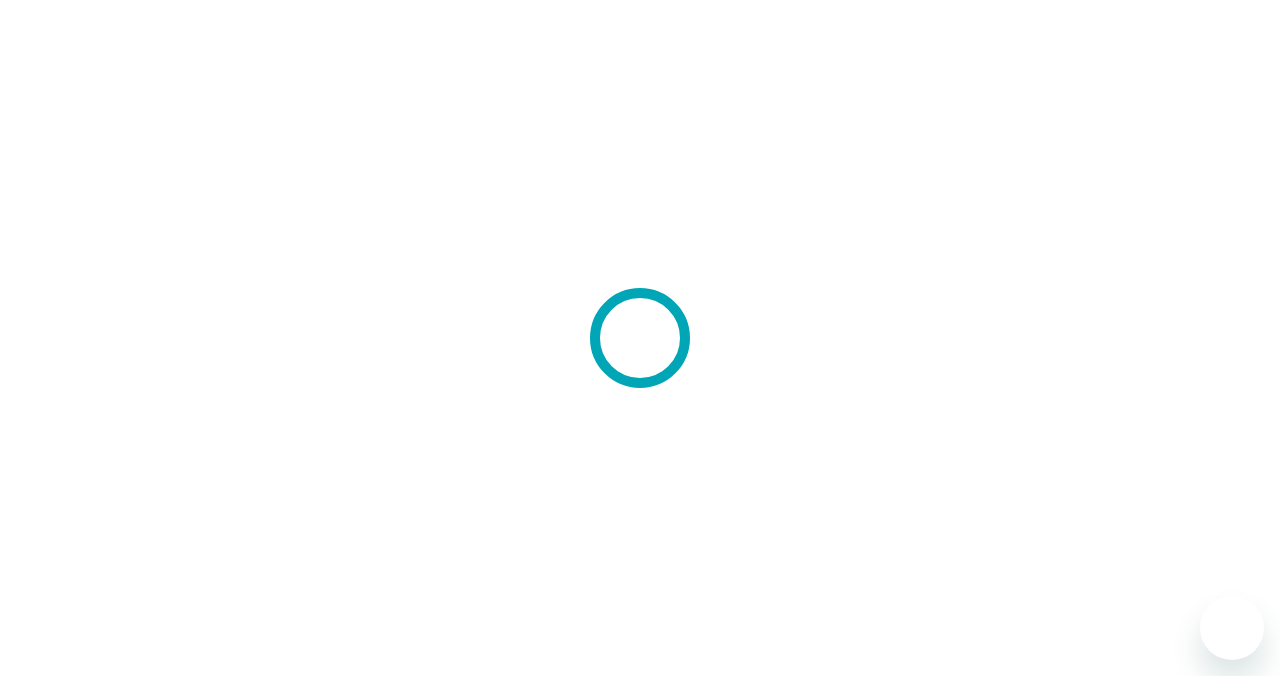 scroll, scrollTop: 0, scrollLeft: 0, axis: both 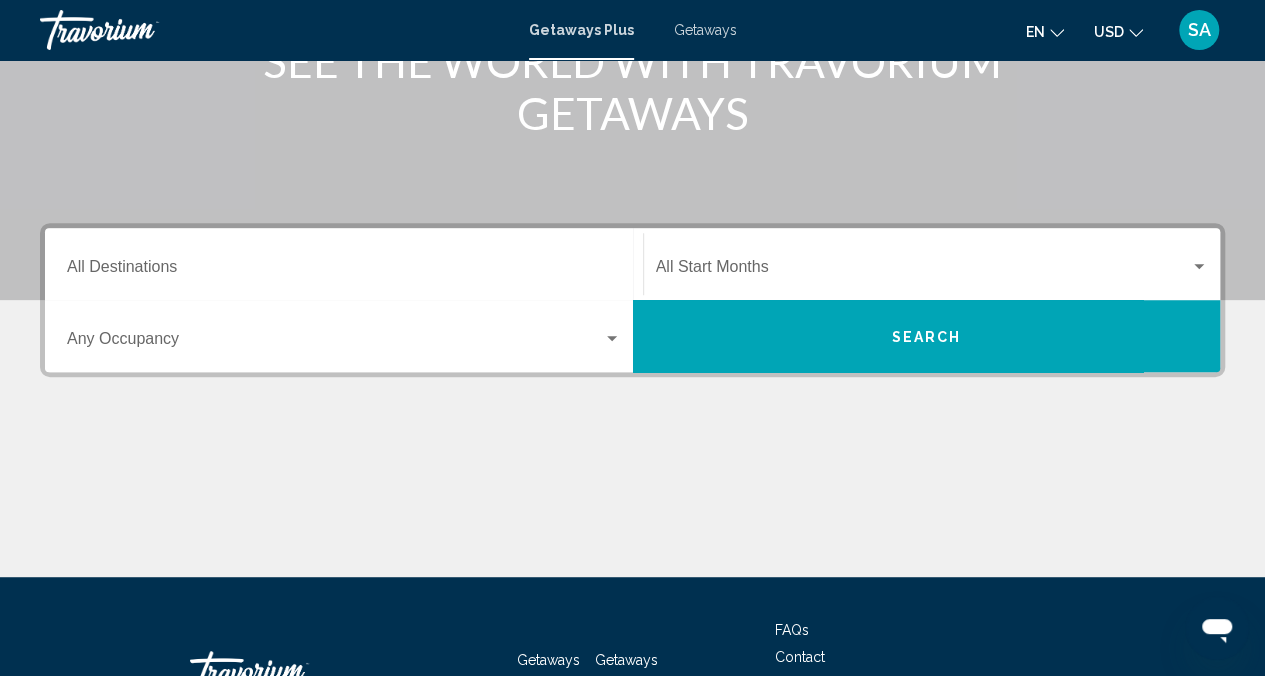 click on "Destination All Destinations" at bounding box center [344, 271] 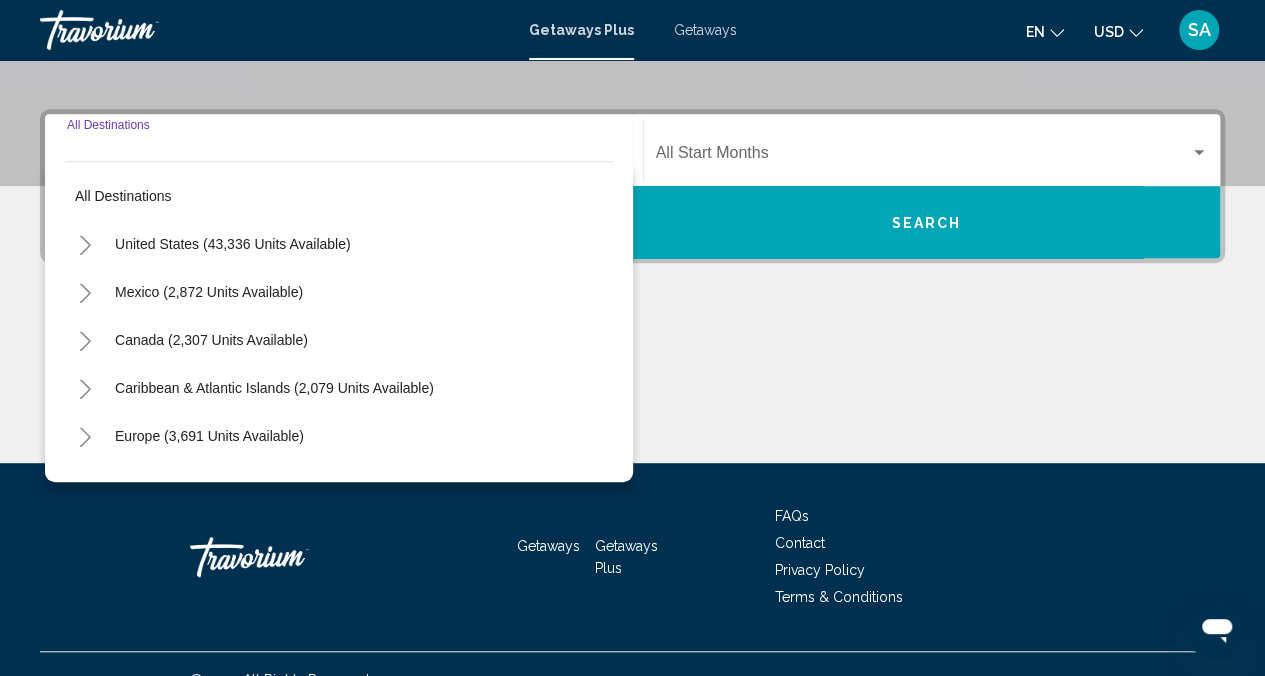 scroll, scrollTop: 445, scrollLeft: 0, axis: vertical 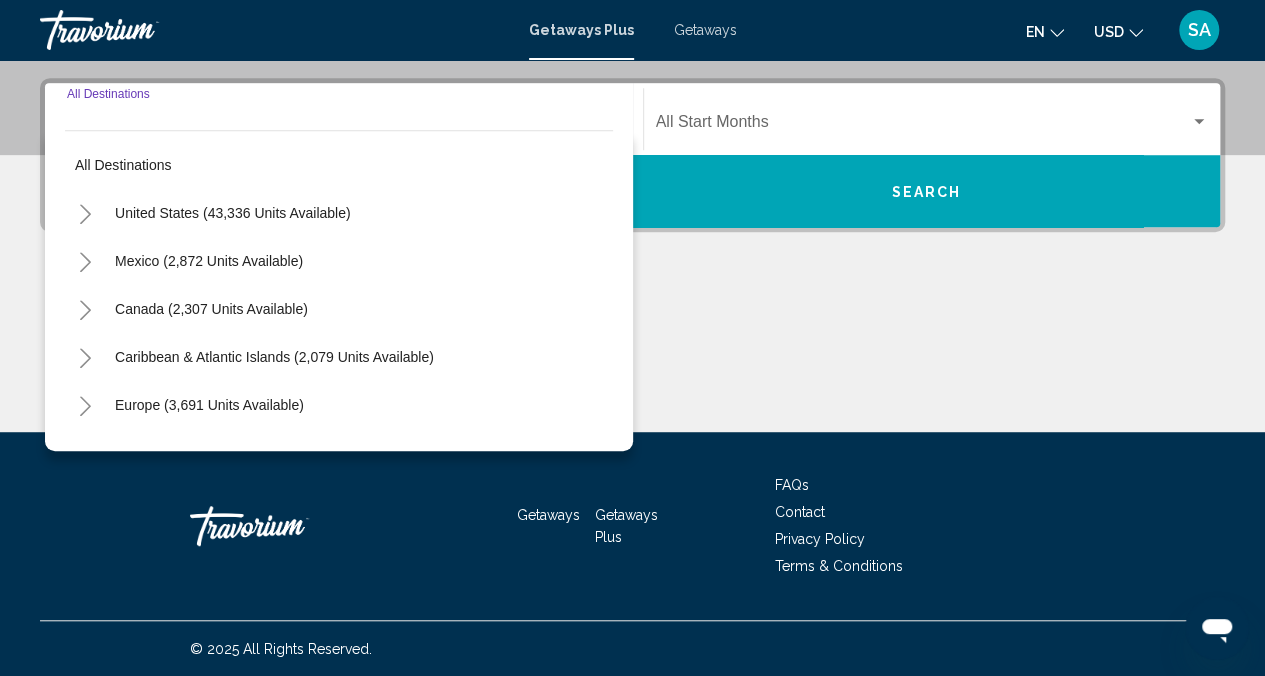 click at bounding box center (632, 357) 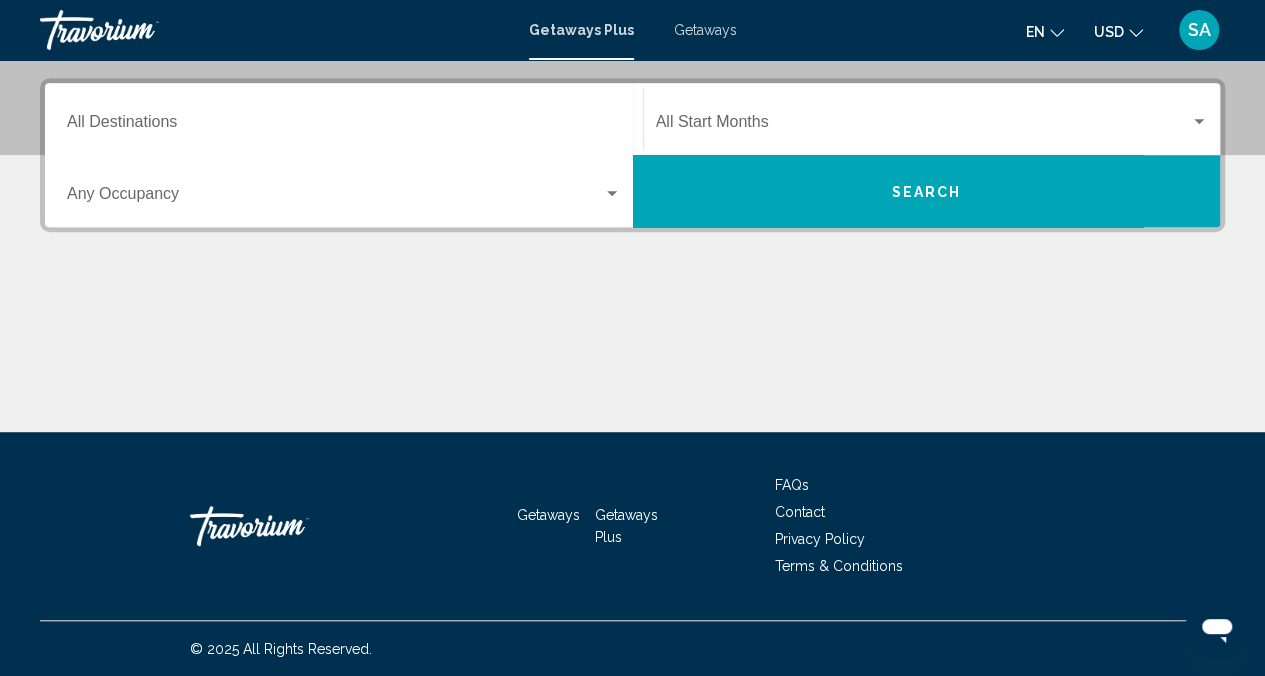 click on "Destination All Destinations" at bounding box center [344, 119] 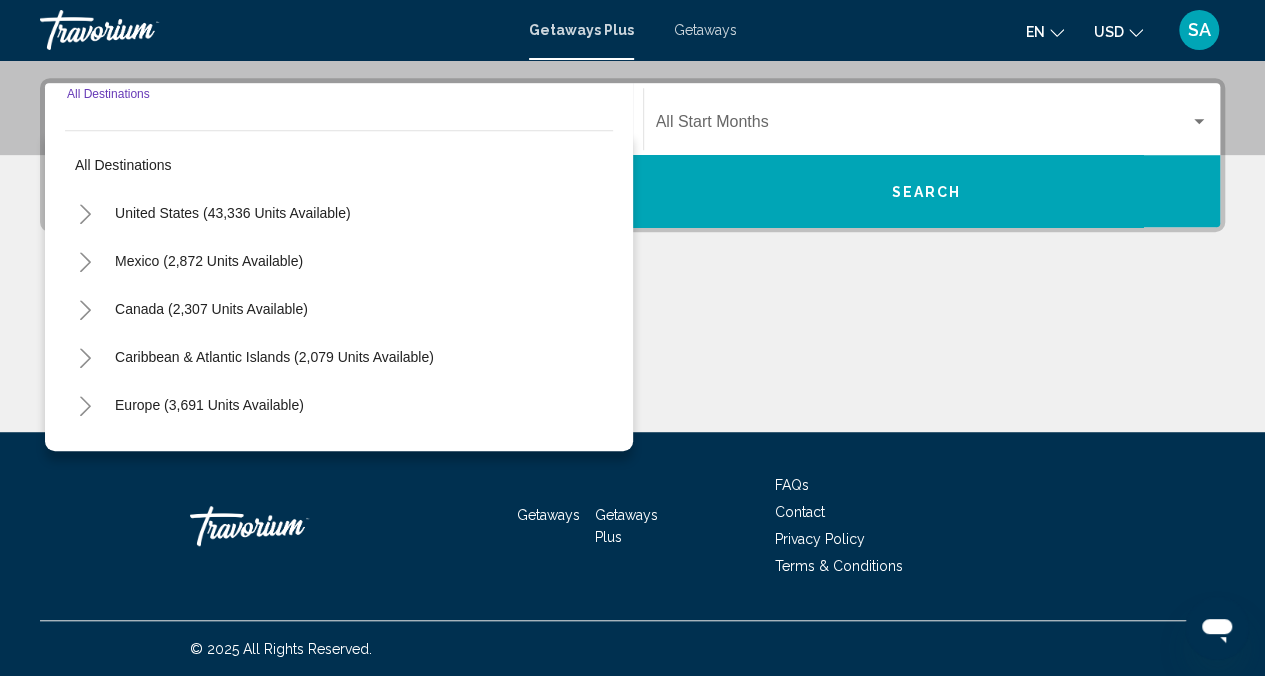click on "Destination All Destinations" at bounding box center (344, 126) 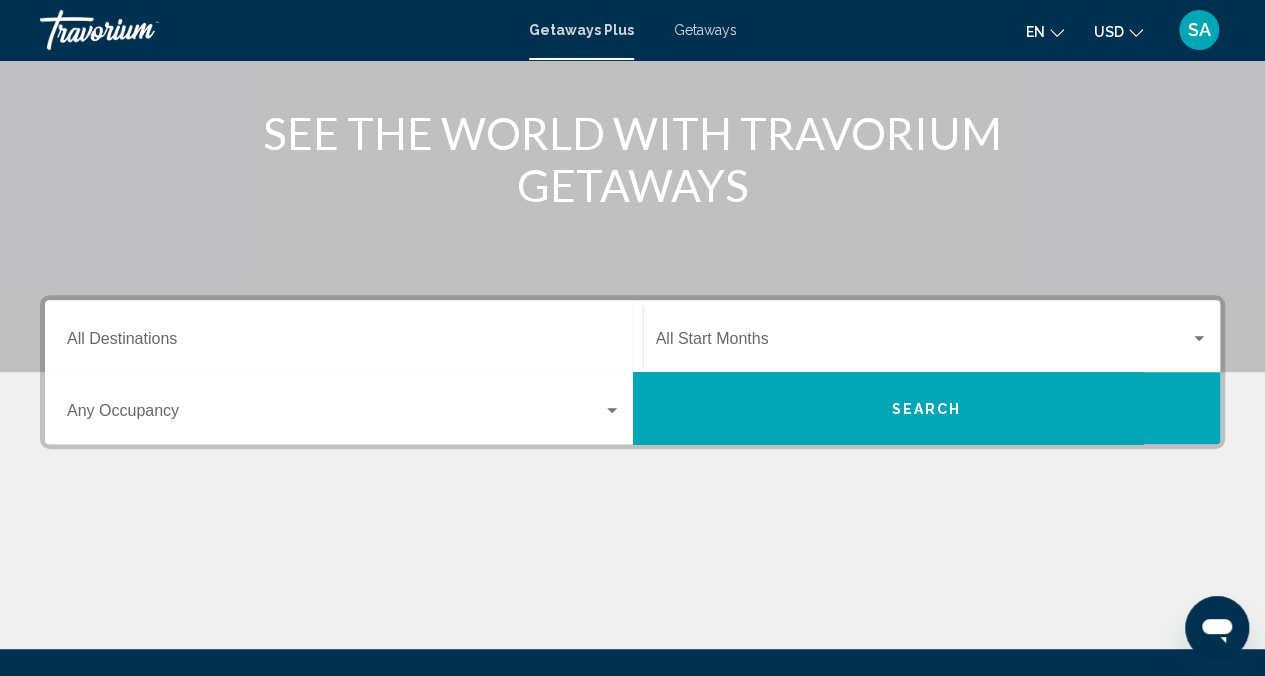 scroll, scrollTop: 145, scrollLeft: 0, axis: vertical 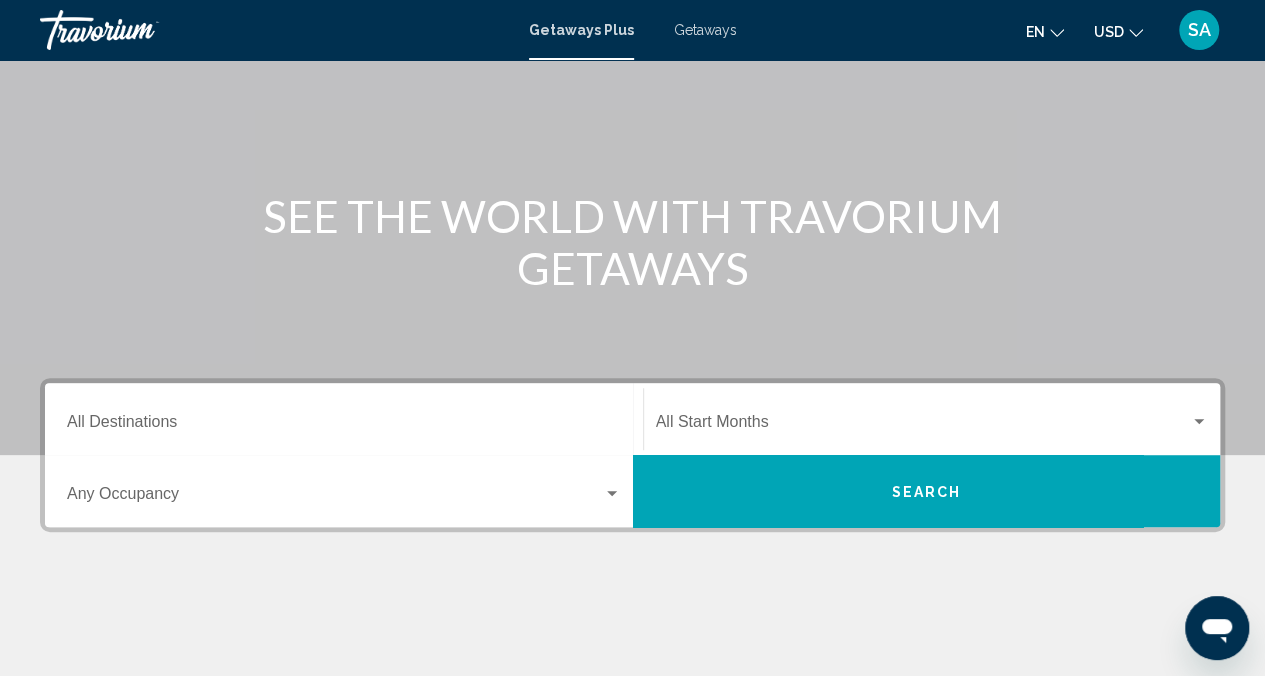 click on "Destination All Destinations" at bounding box center [344, 426] 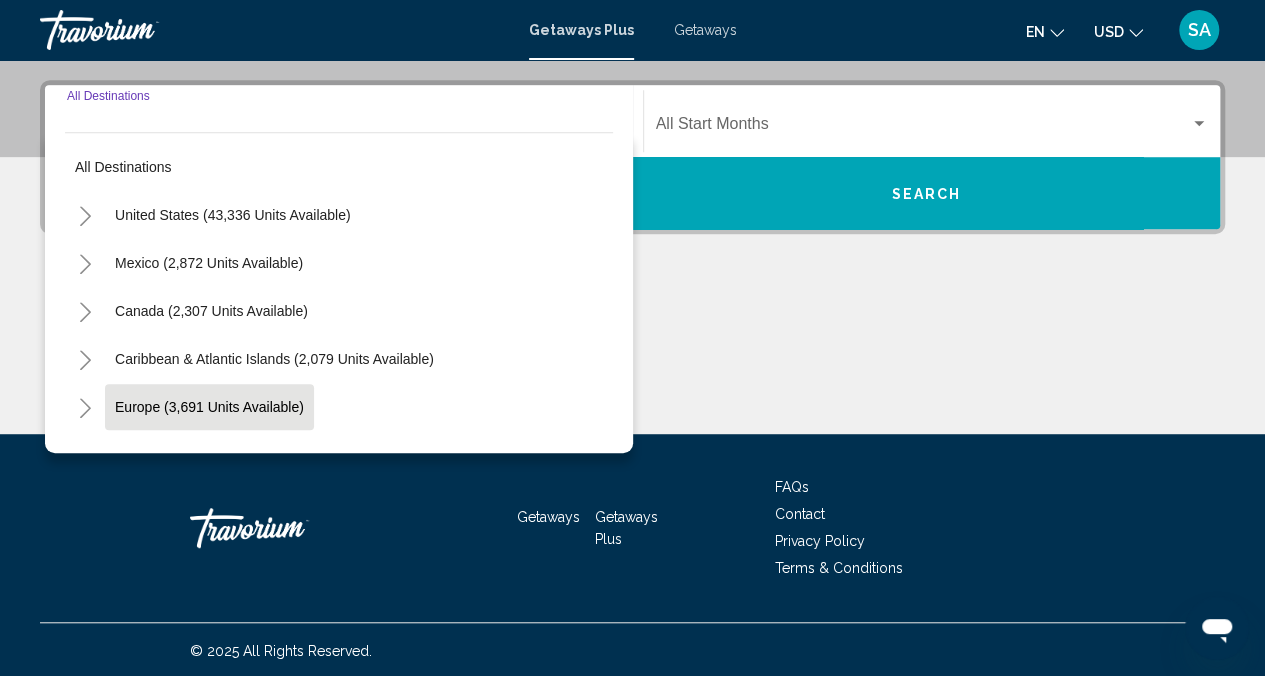 scroll, scrollTop: 445, scrollLeft: 0, axis: vertical 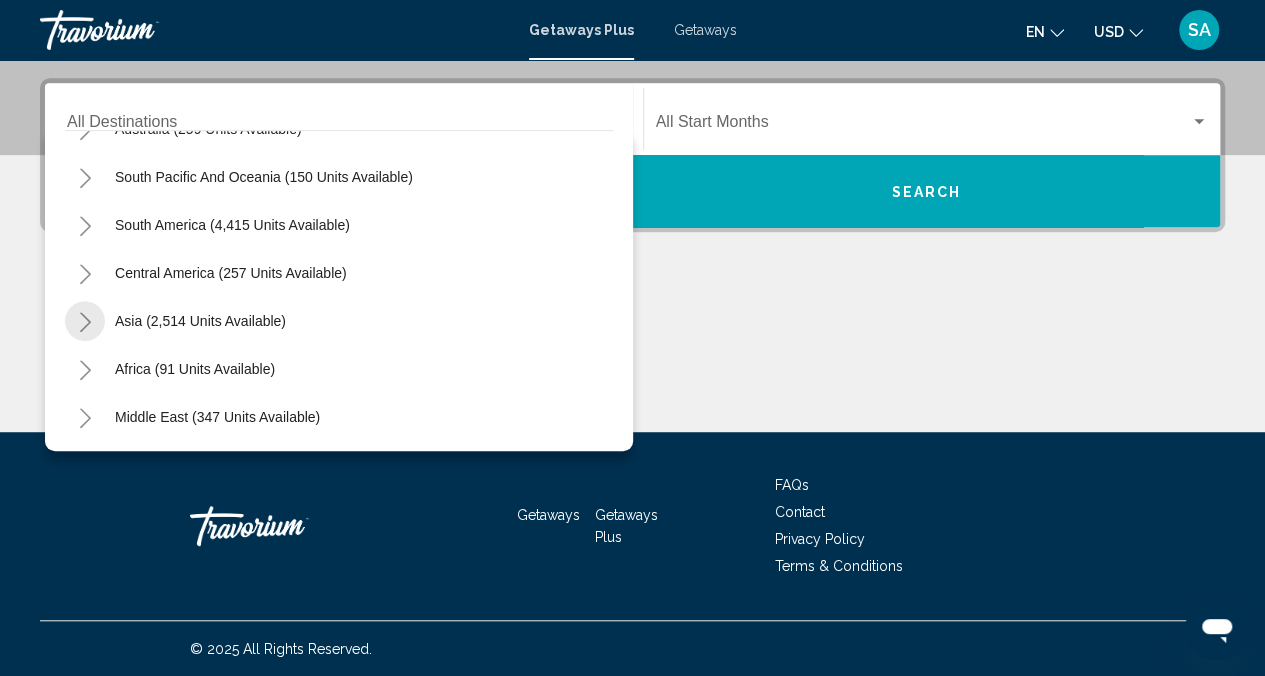 click 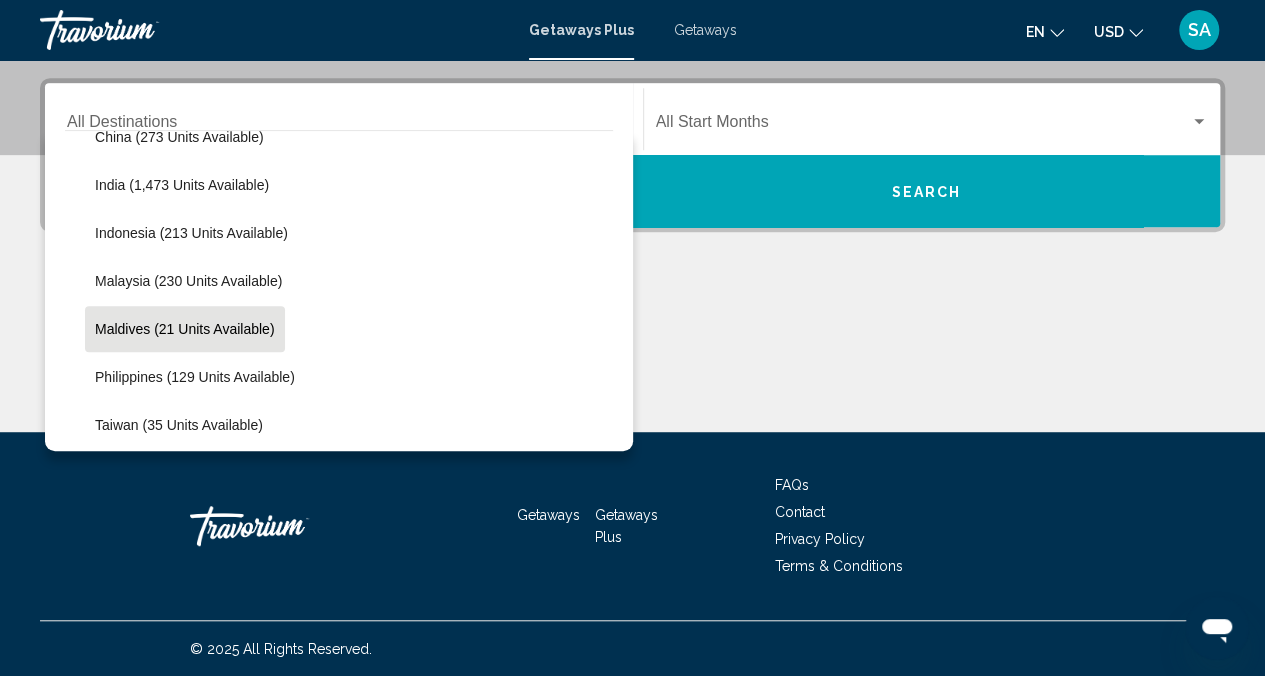 scroll, scrollTop: 504, scrollLeft: 0, axis: vertical 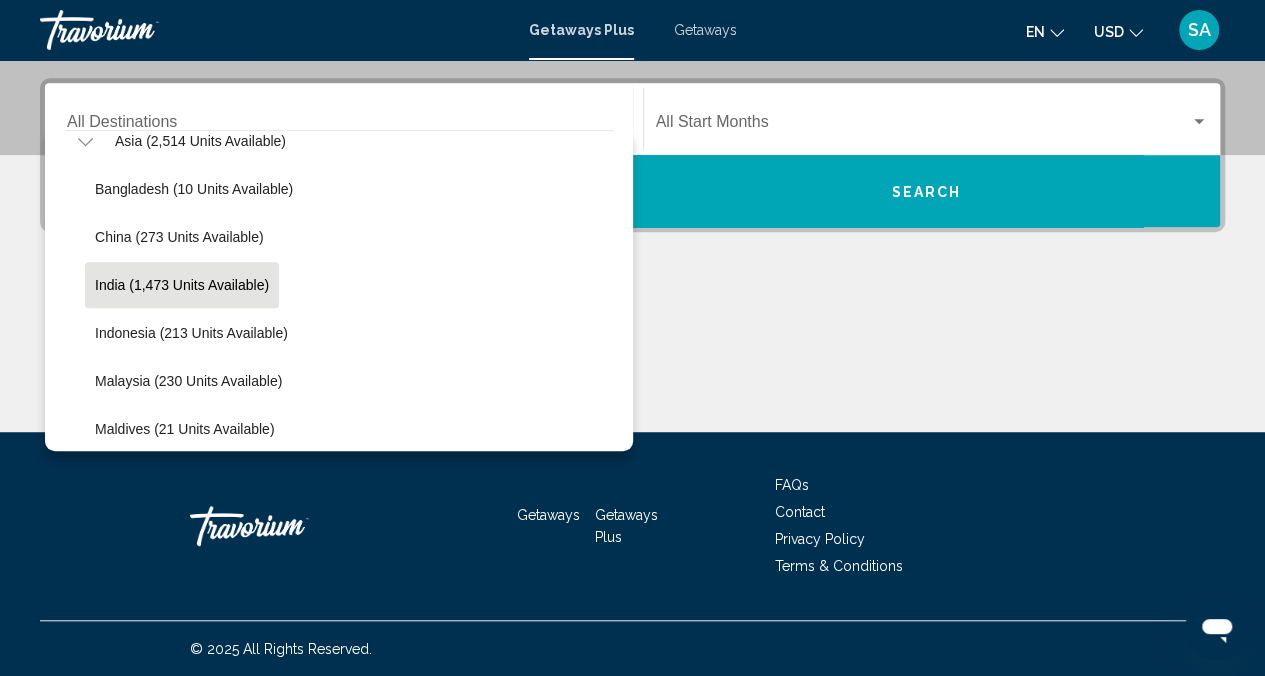 click on "India (1,473 units available)" 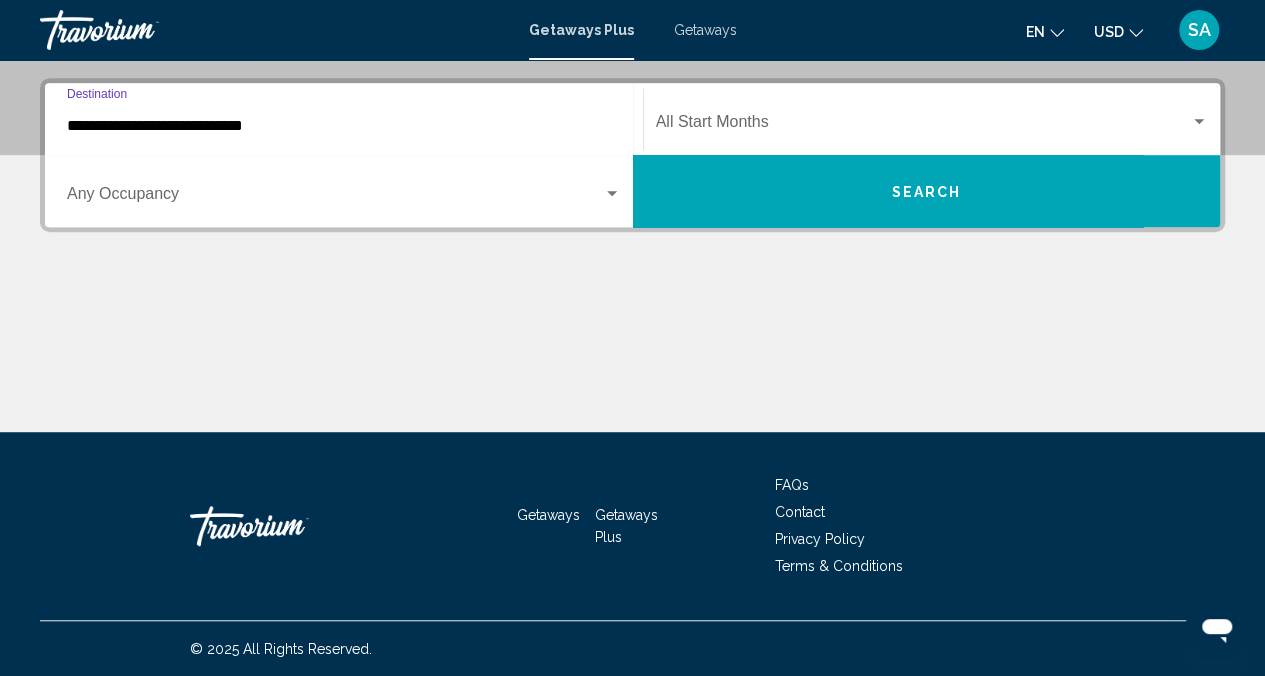 click on "Search" at bounding box center [926, 192] 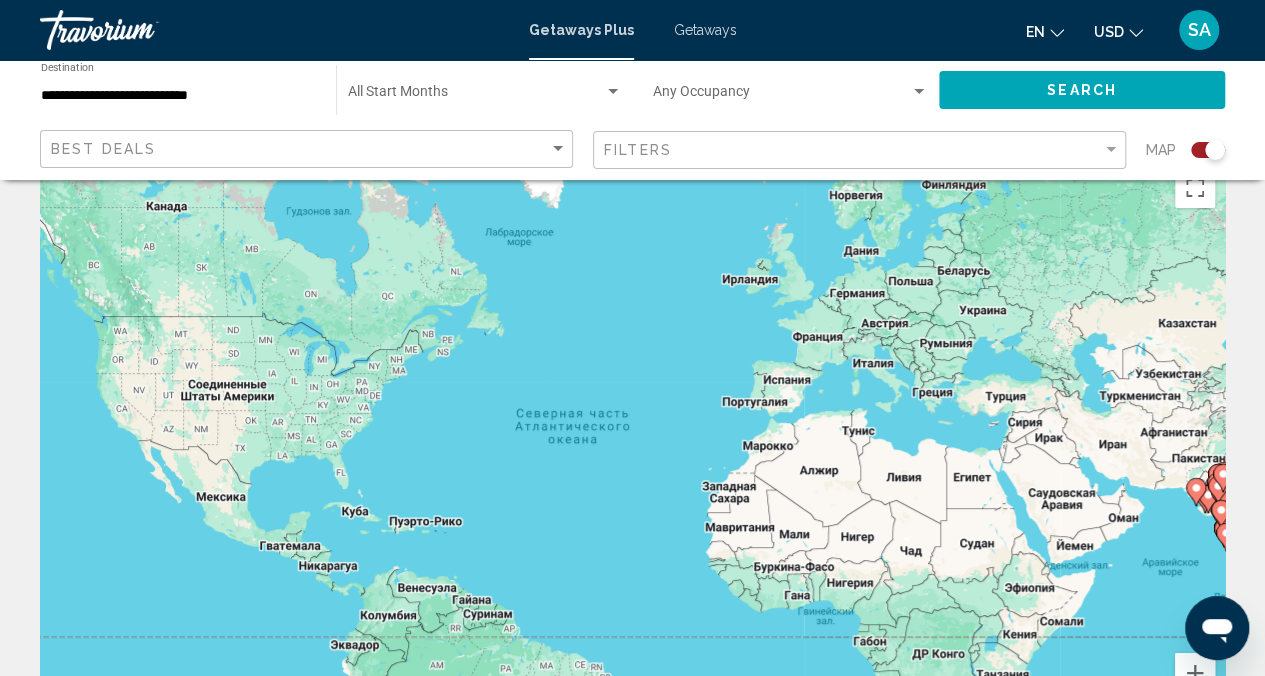 scroll, scrollTop: 0, scrollLeft: 0, axis: both 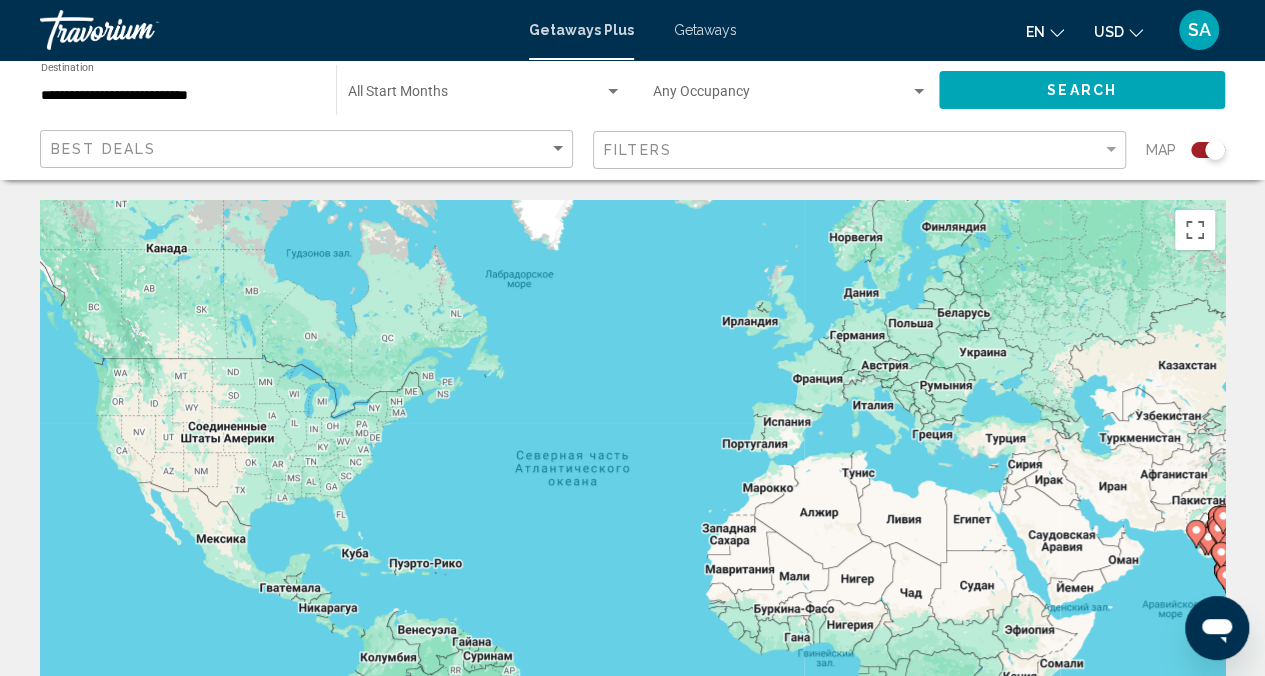 click on "Getaways" at bounding box center (705, 30) 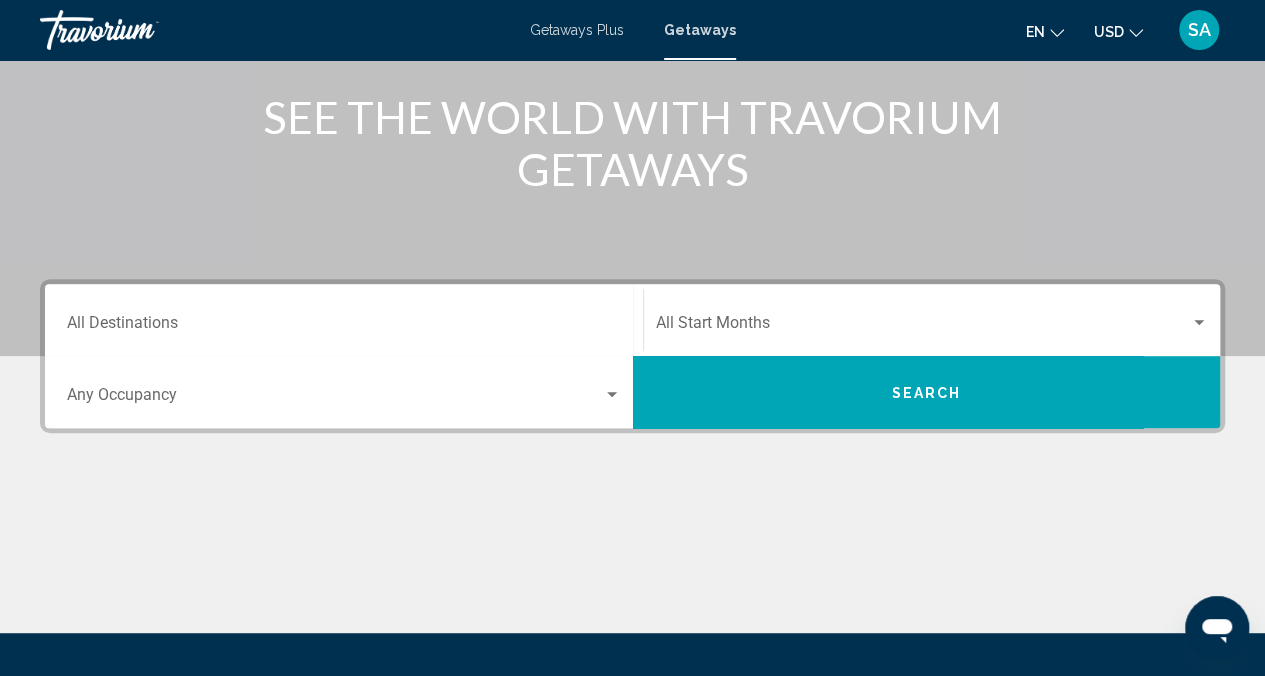 scroll, scrollTop: 400, scrollLeft: 0, axis: vertical 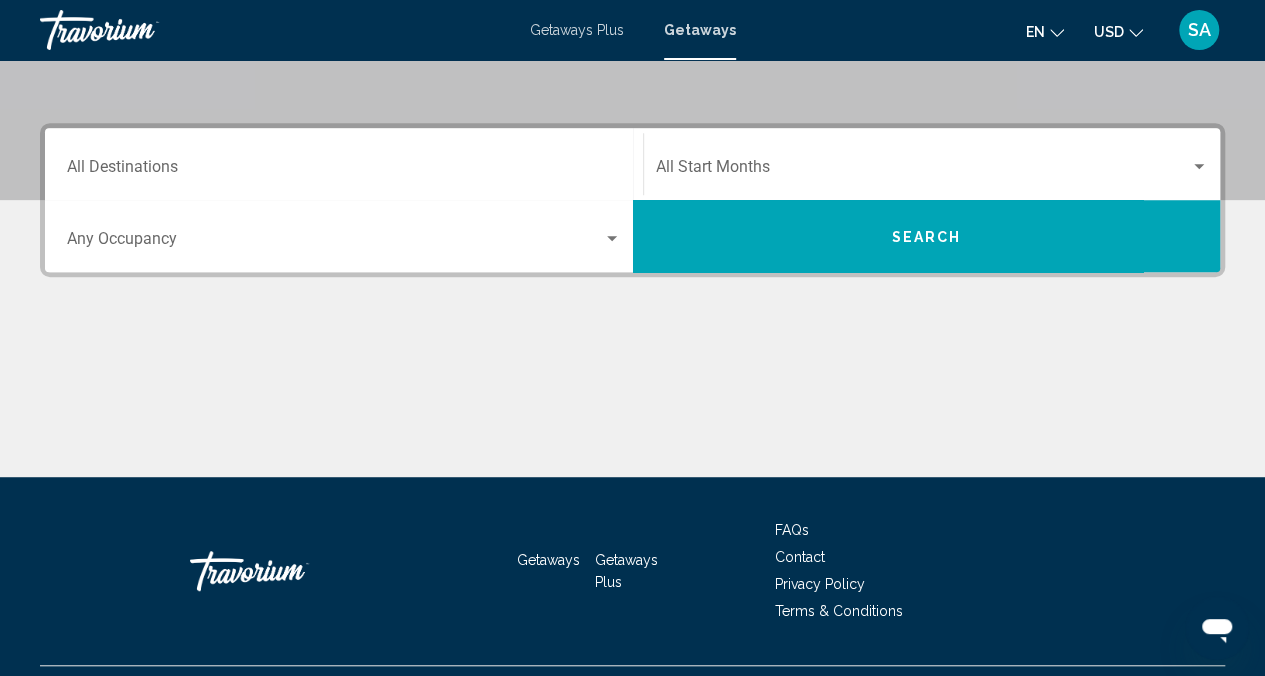 click on "Destination All Destinations" at bounding box center [344, 164] 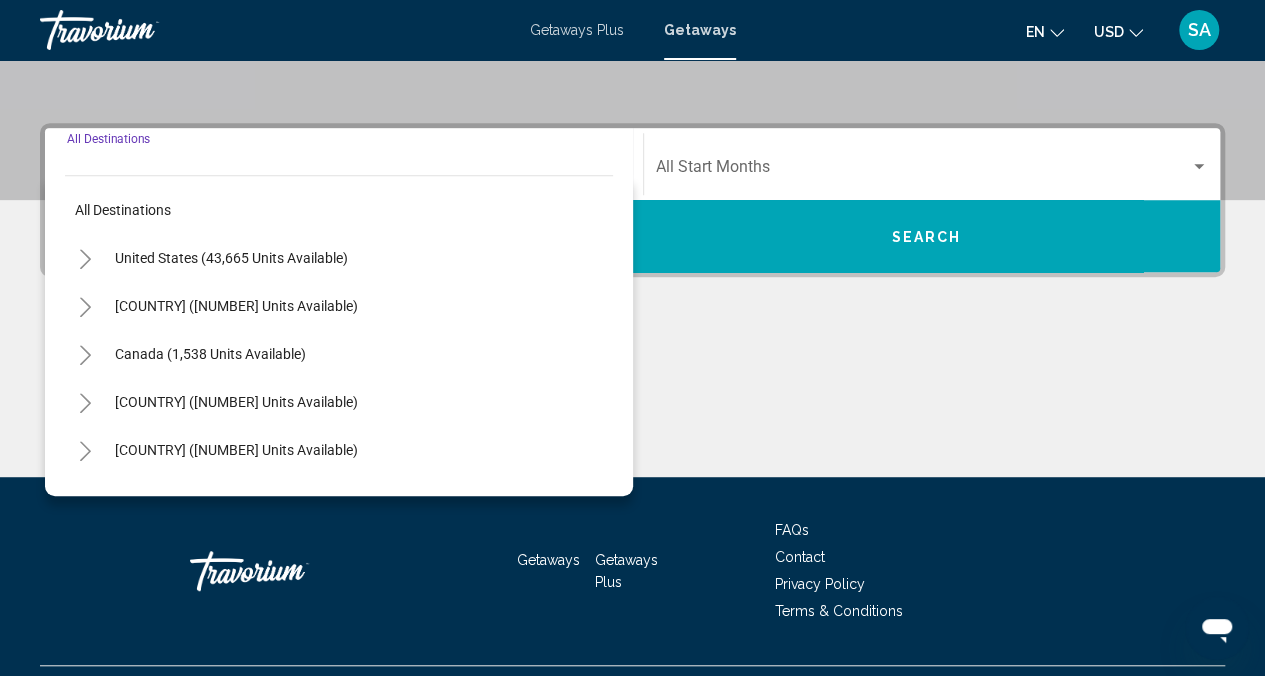 scroll, scrollTop: 445, scrollLeft: 0, axis: vertical 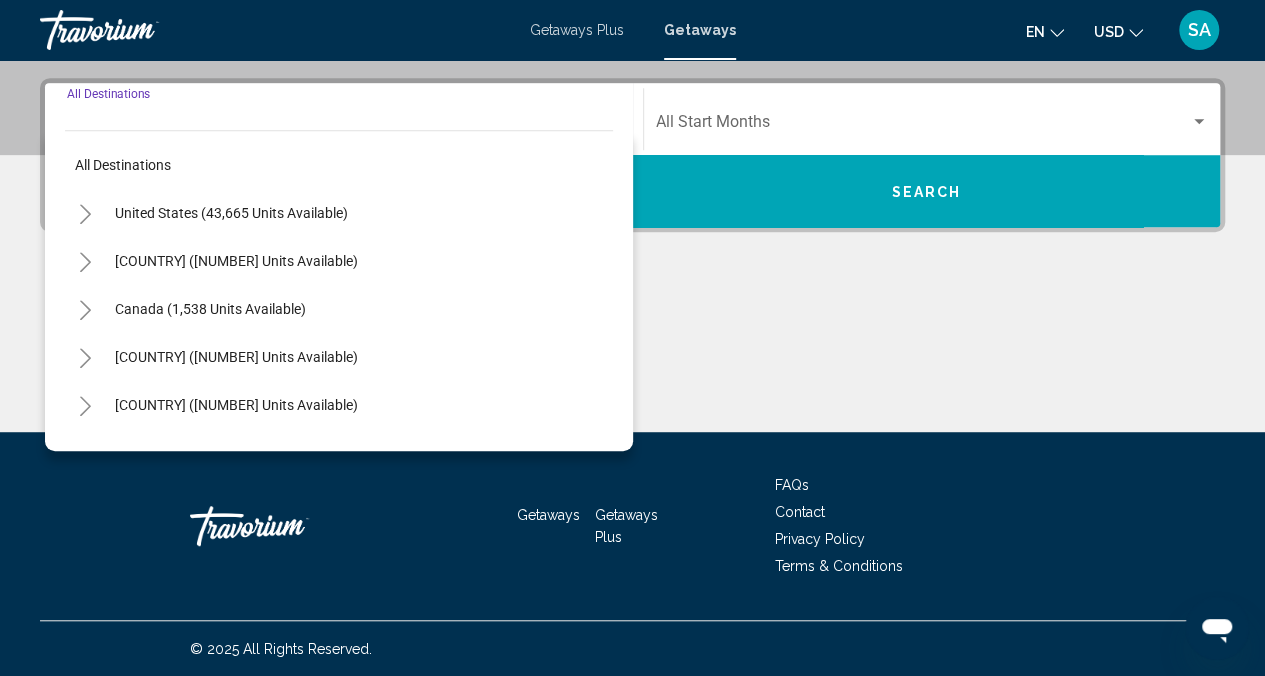 click on "Destination All Destinations" at bounding box center (344, 126) 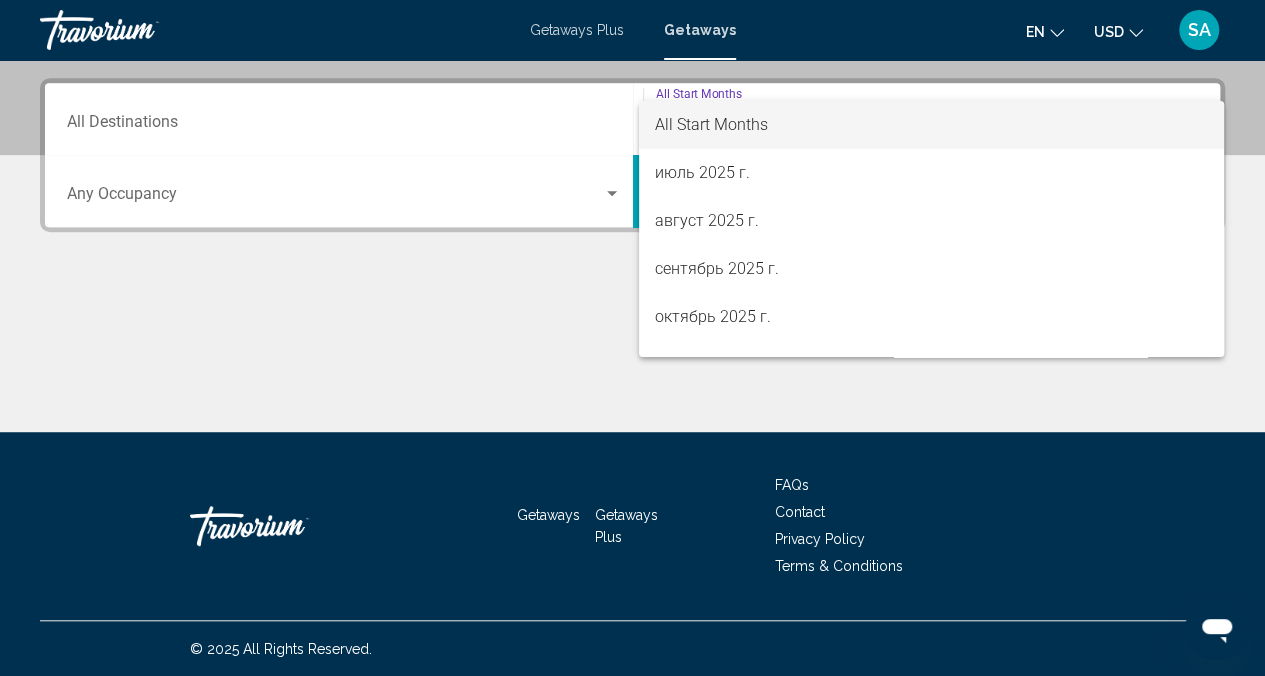 click at bounding box center [632, 338] 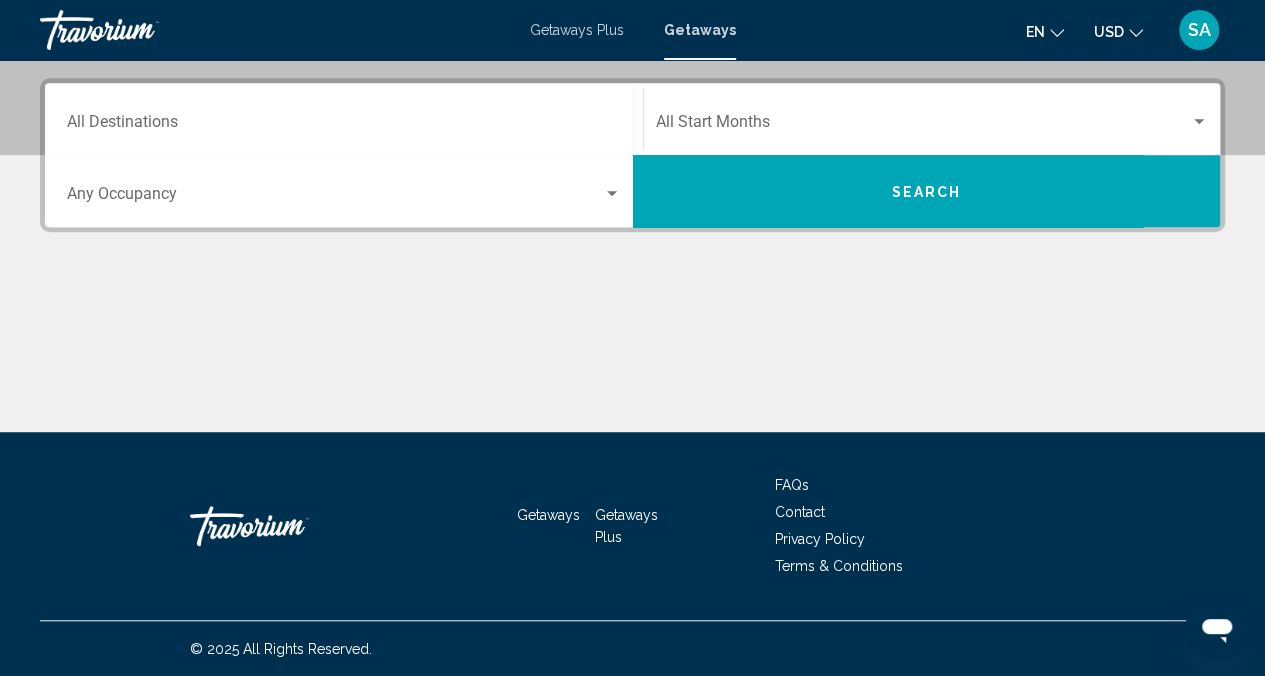 click on "Destination All Destinations" at bounding box center (344, 126) 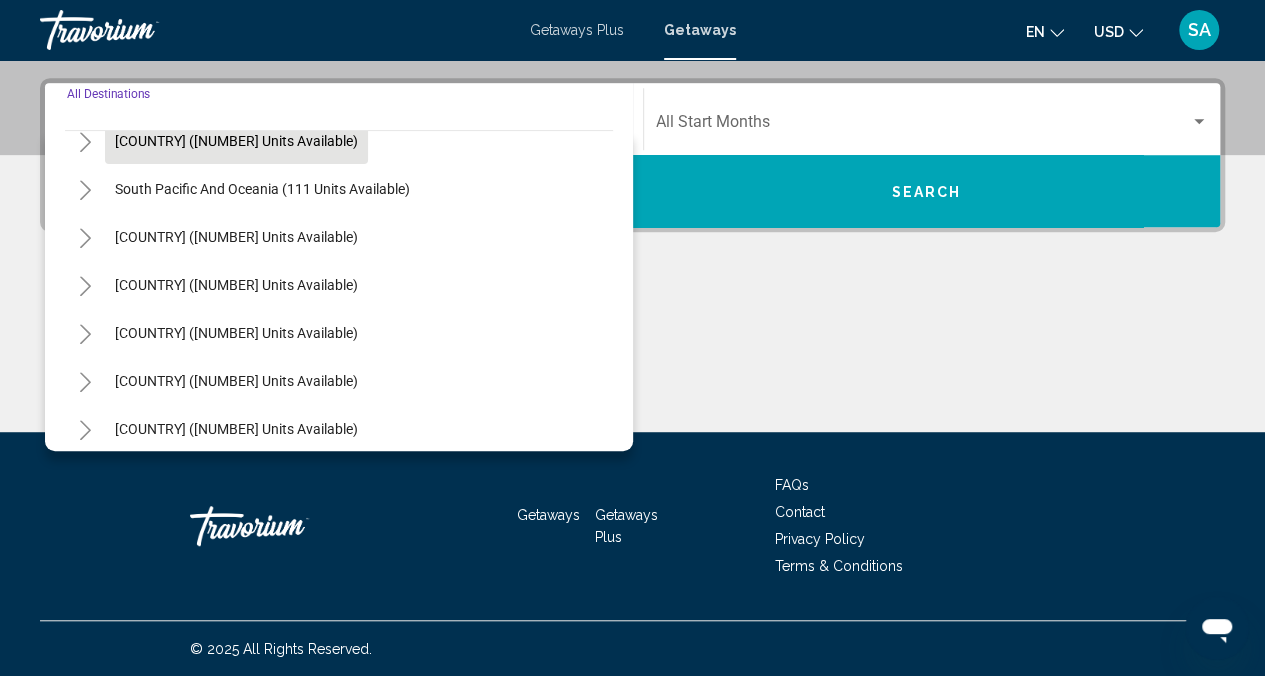 scroll, scrollTop: 324, scrollLeft: 0, axis: vertical 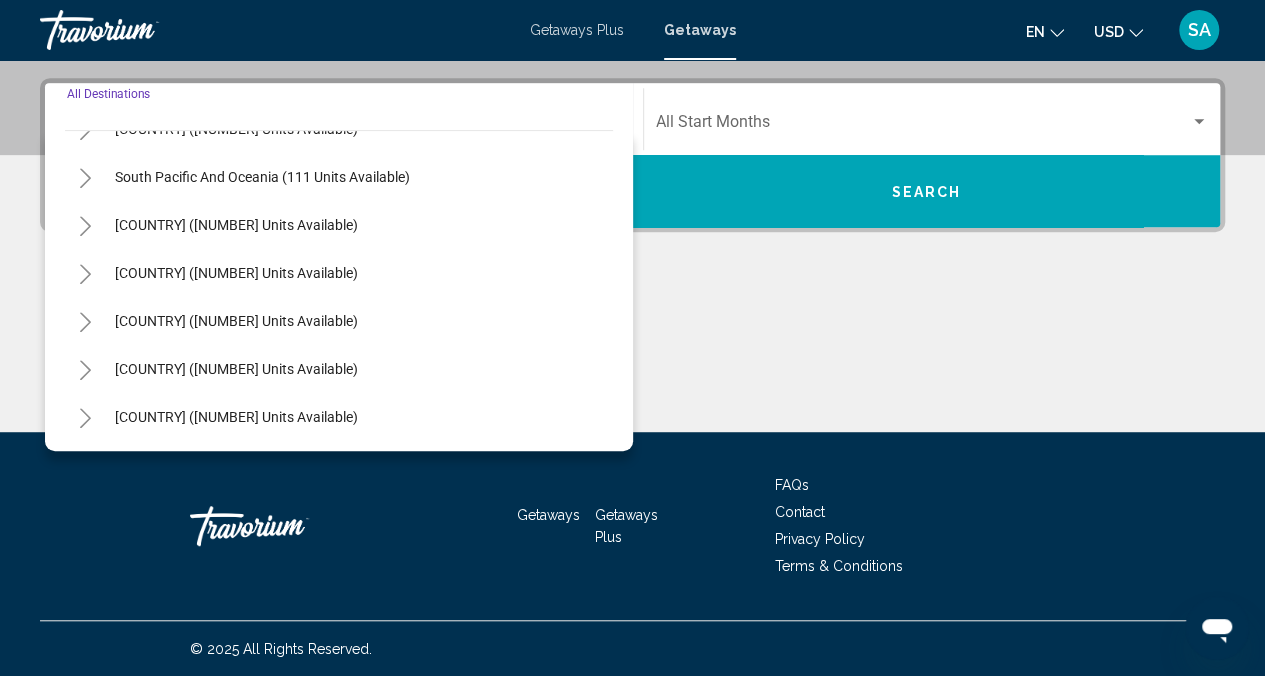 click 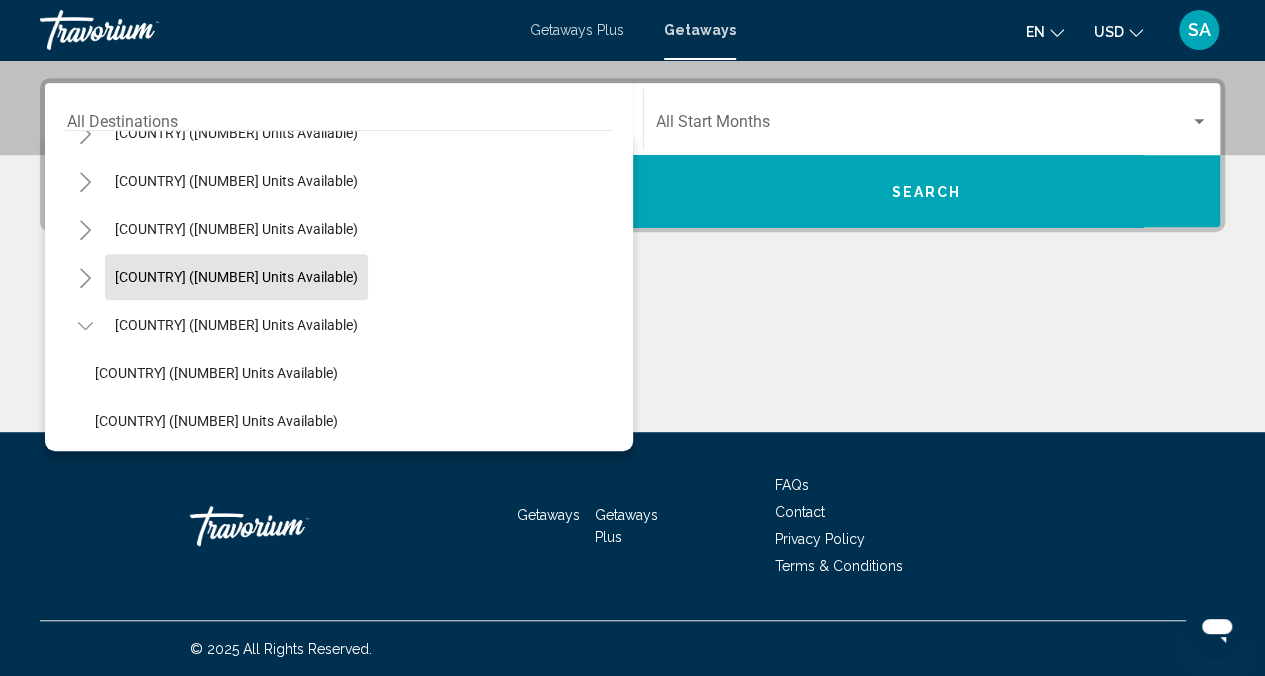 scroll, scrollTop: 420, scrollLeft: 0, axis: vertical 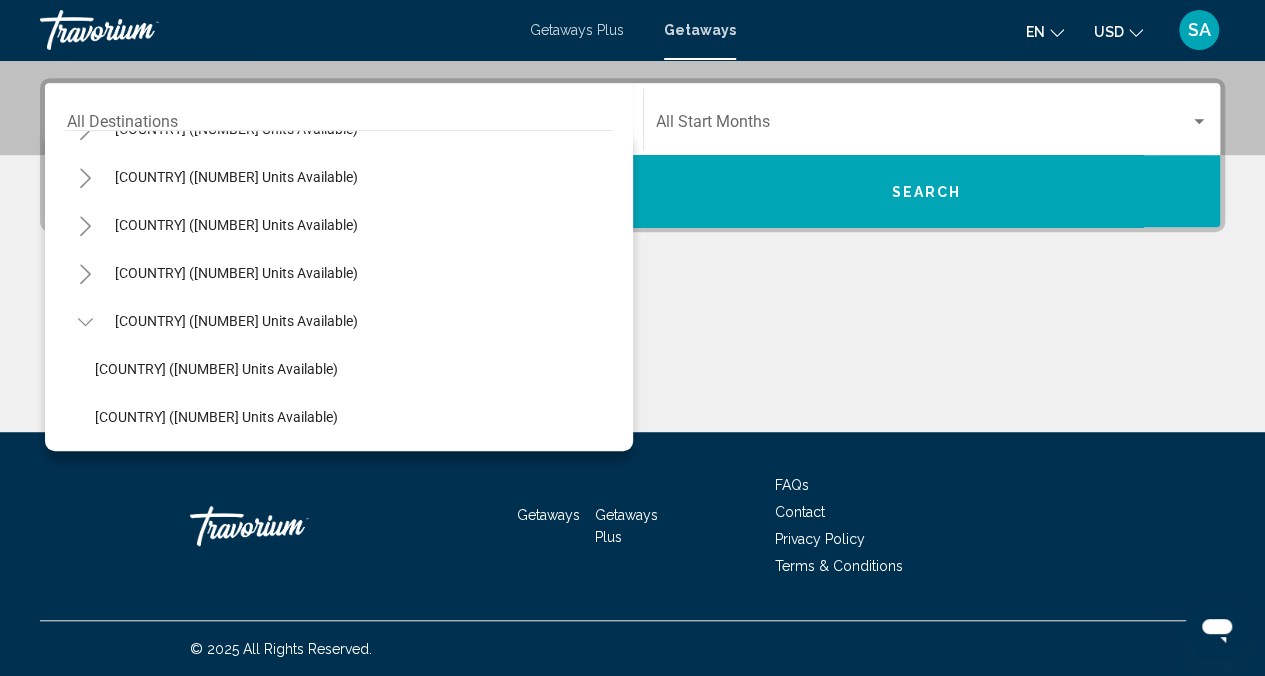 click 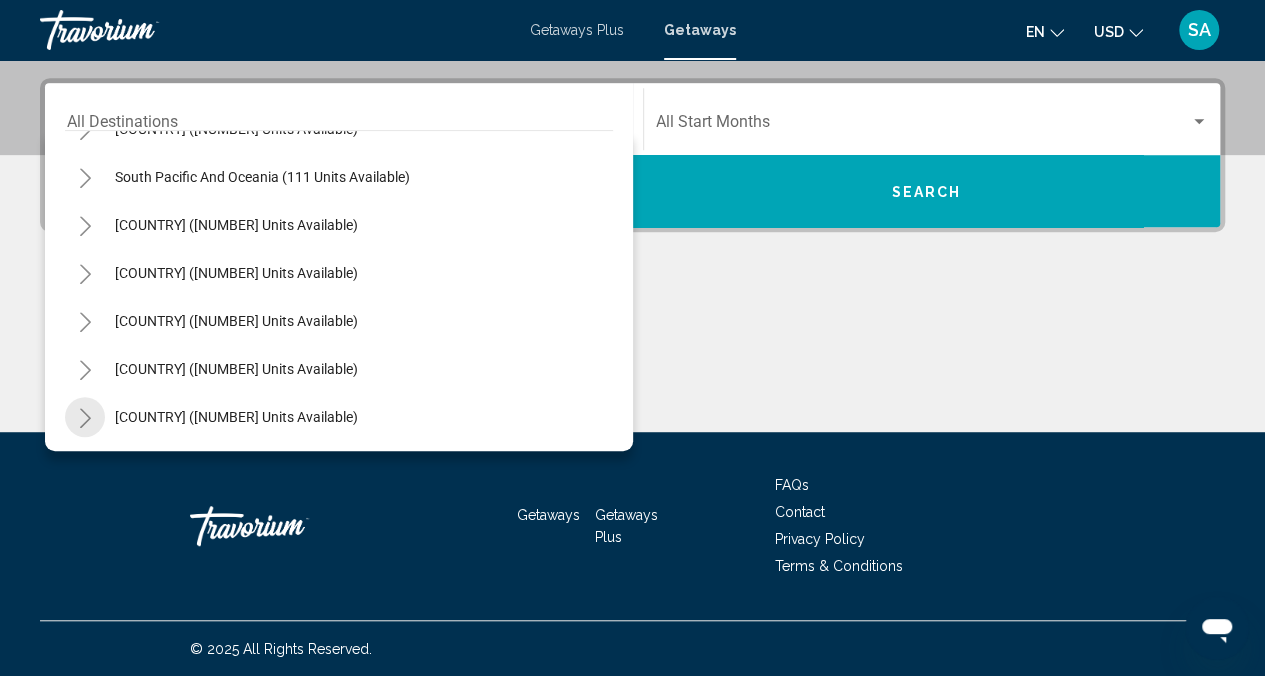 scroll, scrollTop: 324, scrollLeft: 0, axis: vertical 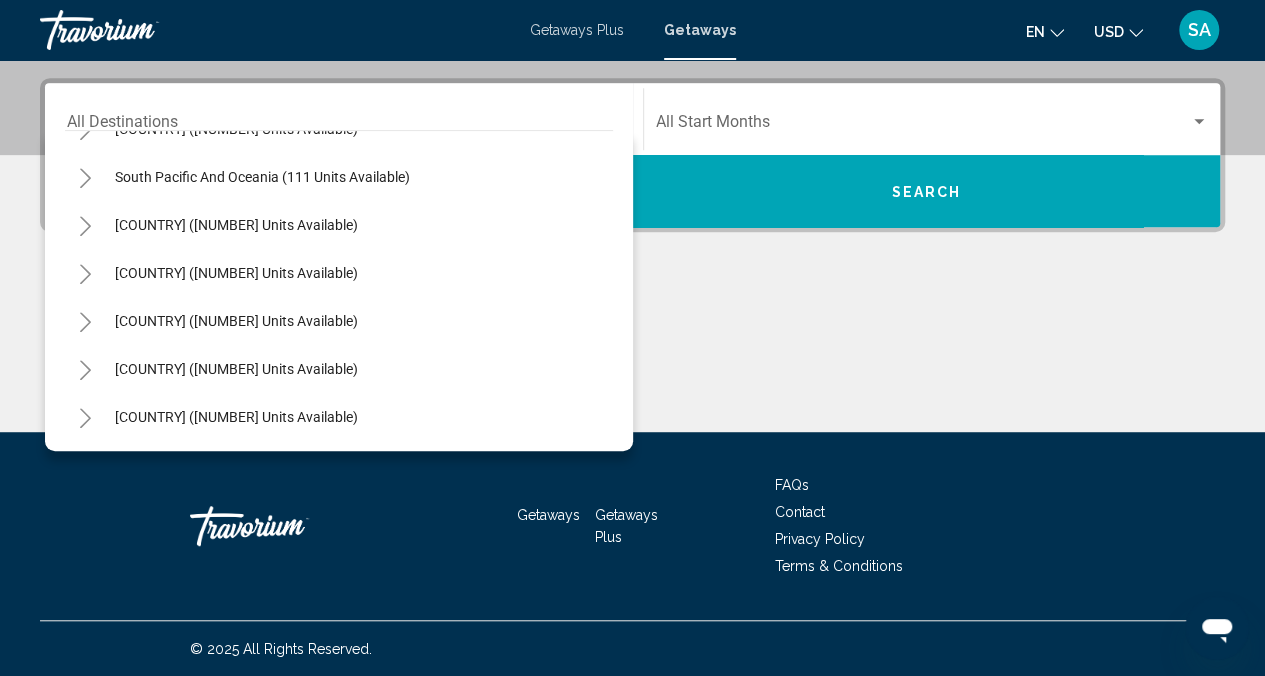 click 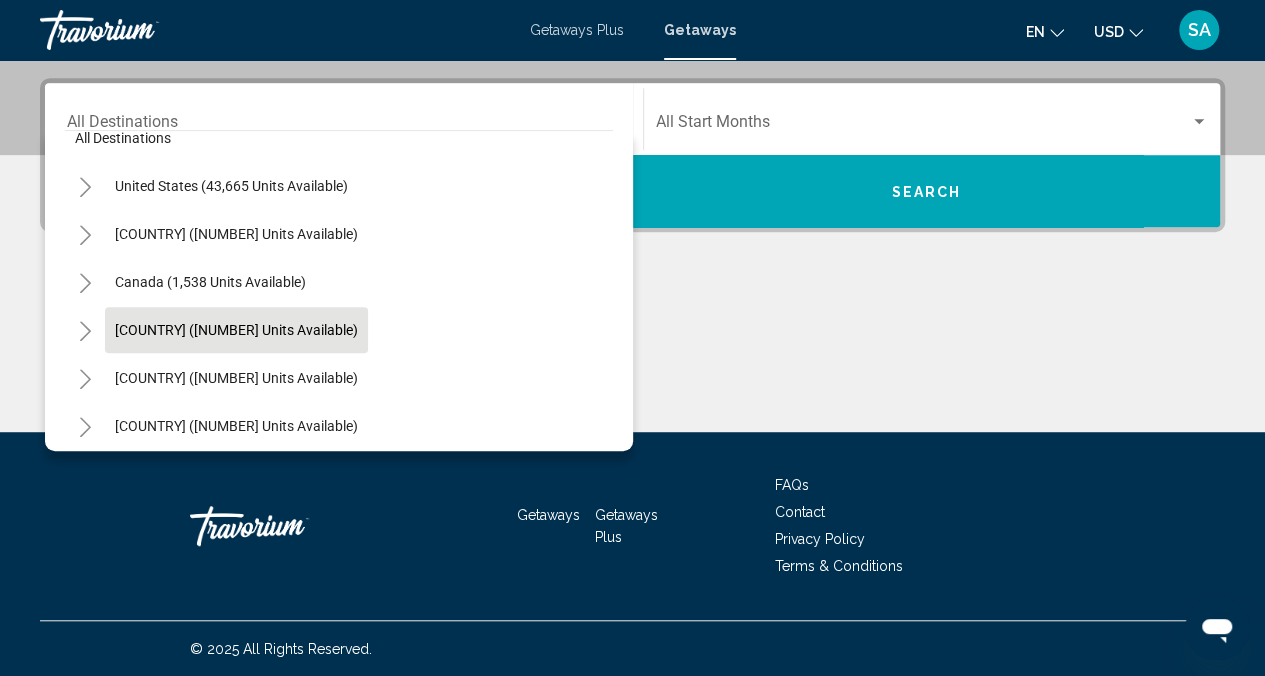 scroll, scrollTop: 0, scrollLeft: 0, axis: both 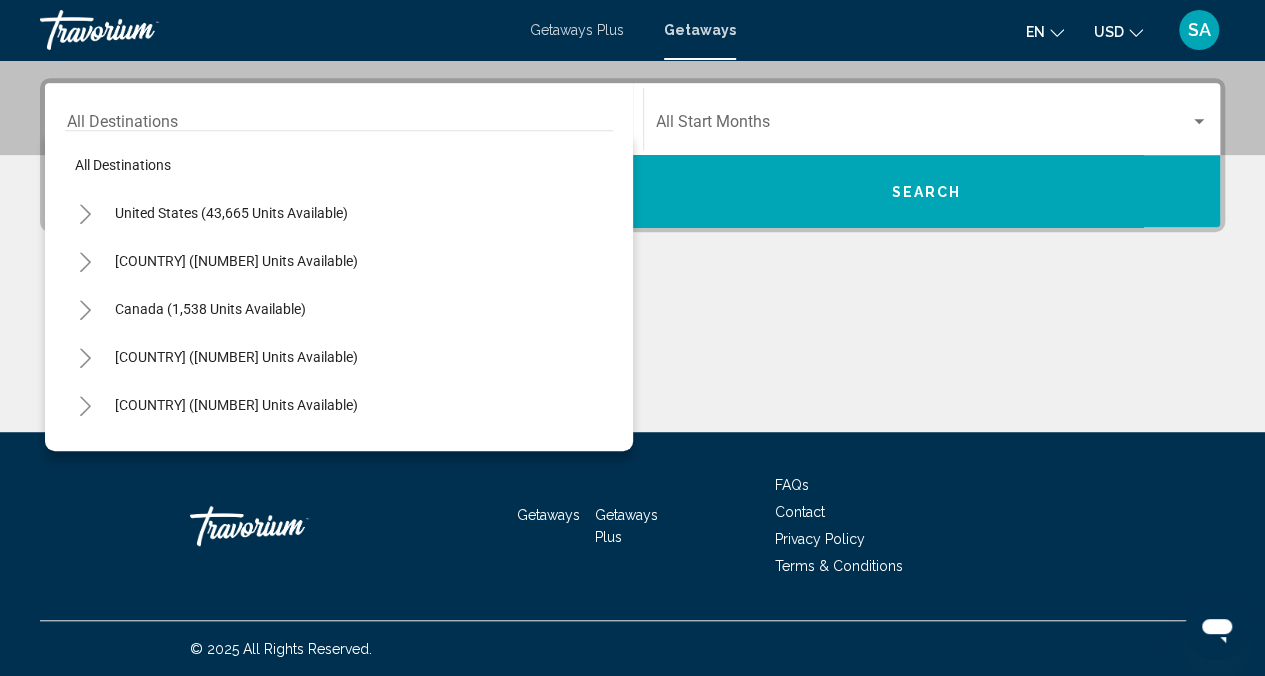 click at bounding box center [632, 357] 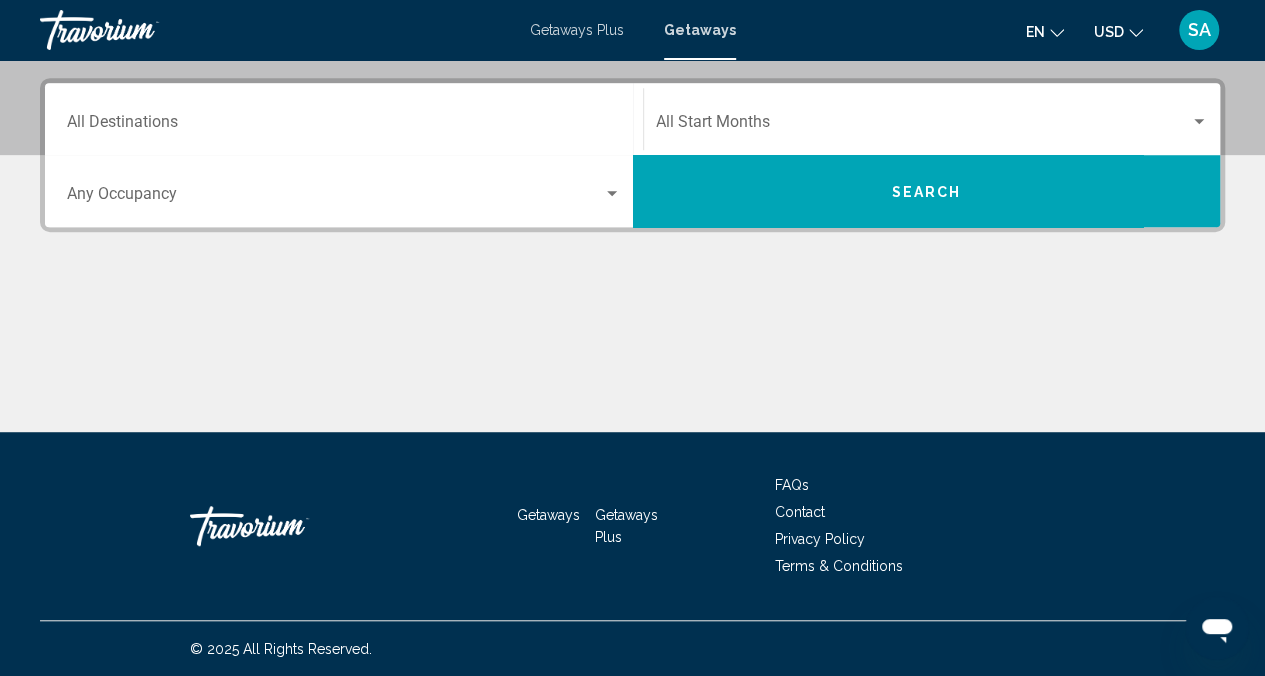 click on "Occupancy Any Occupancy" at bounding box center (344, 191) 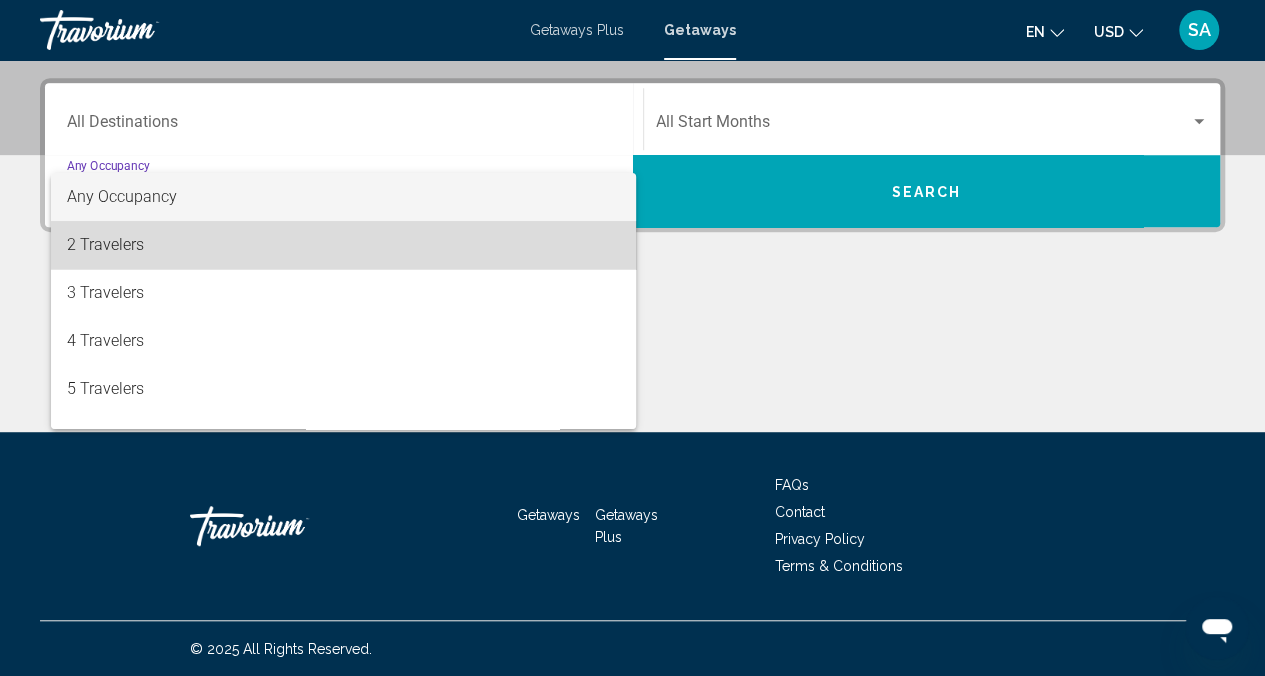 click on "2 Travelers" at bounding box center [344, 245] 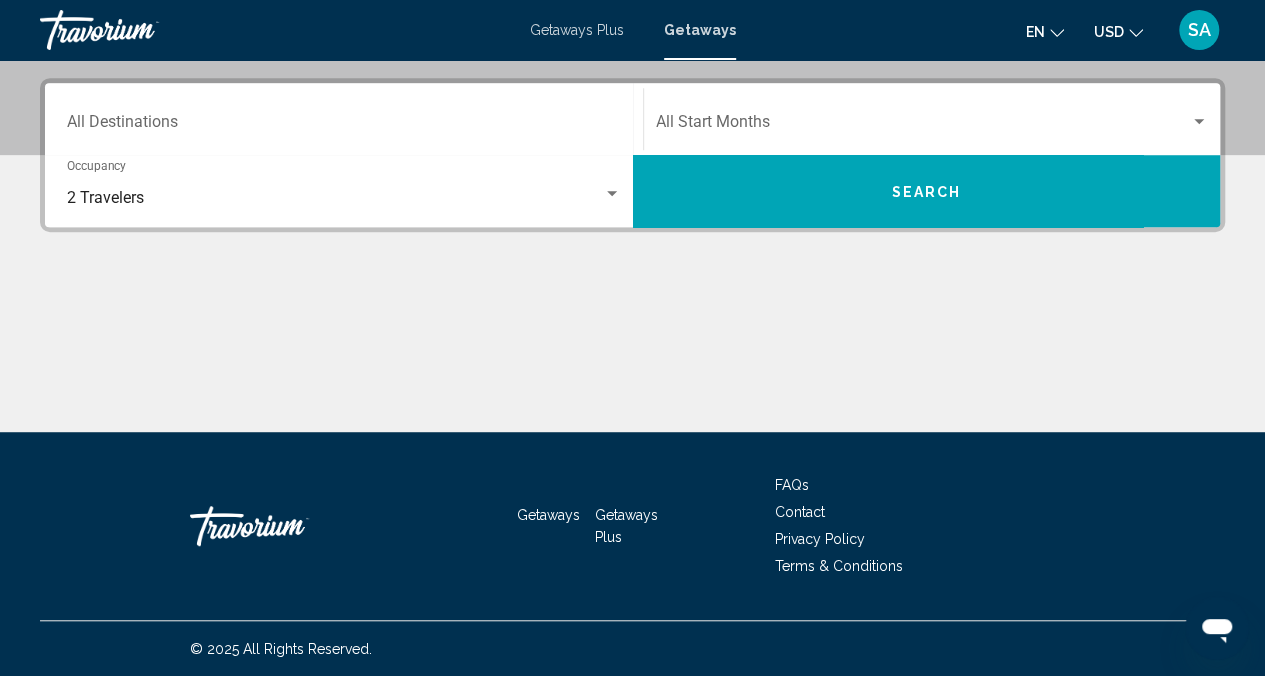 click at bounding box center [632, 357] 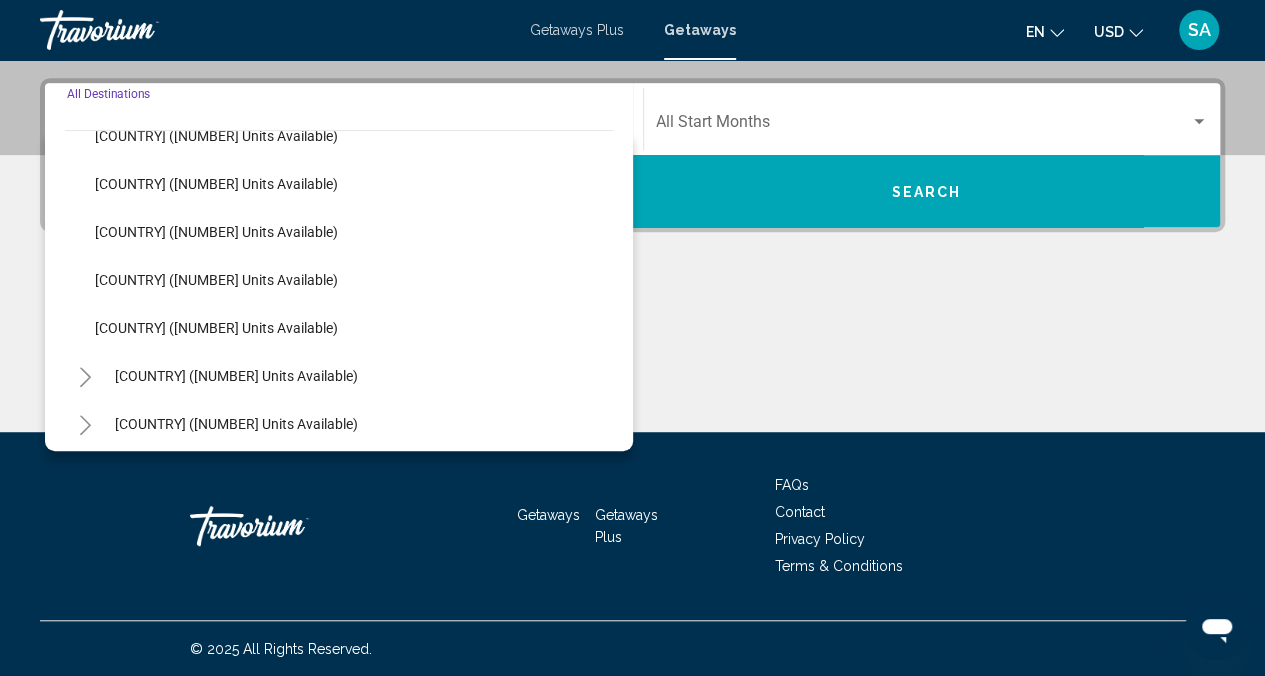 scroll, scrollTop: 660, scrollLeft: 0, axis: vertical 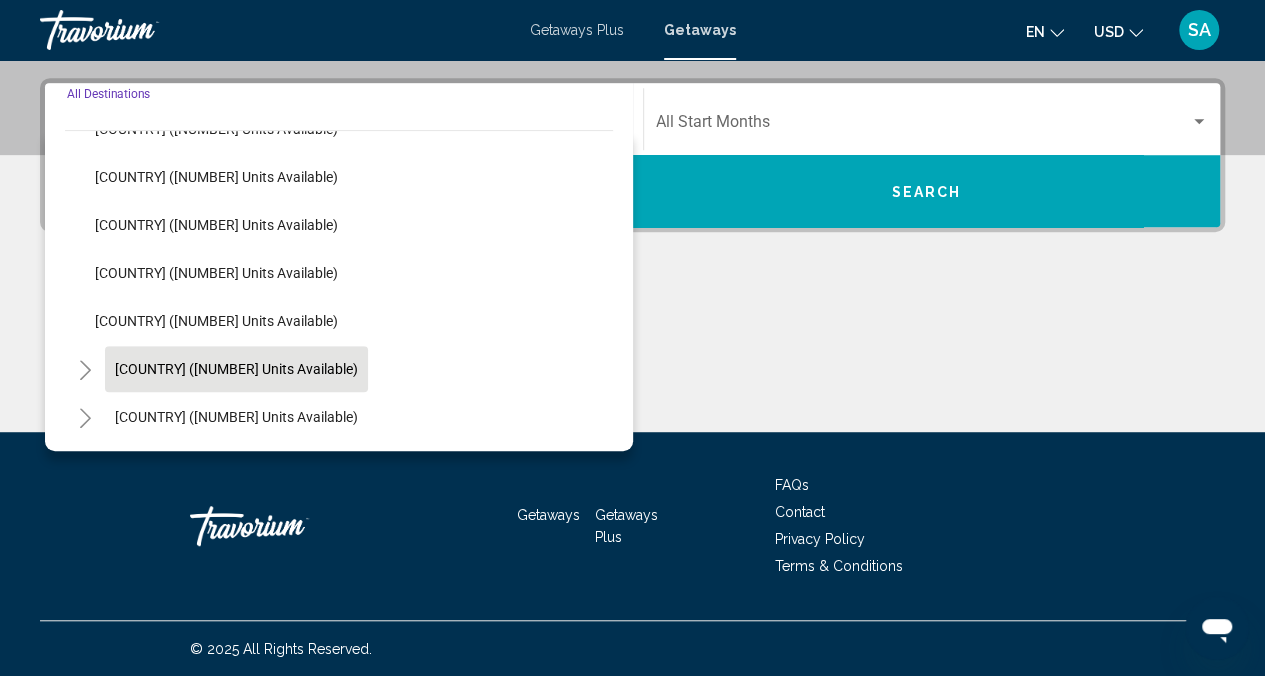 click on "[COUNTRY] ([NUMBER] units available)" at bounding box center (236, 417) 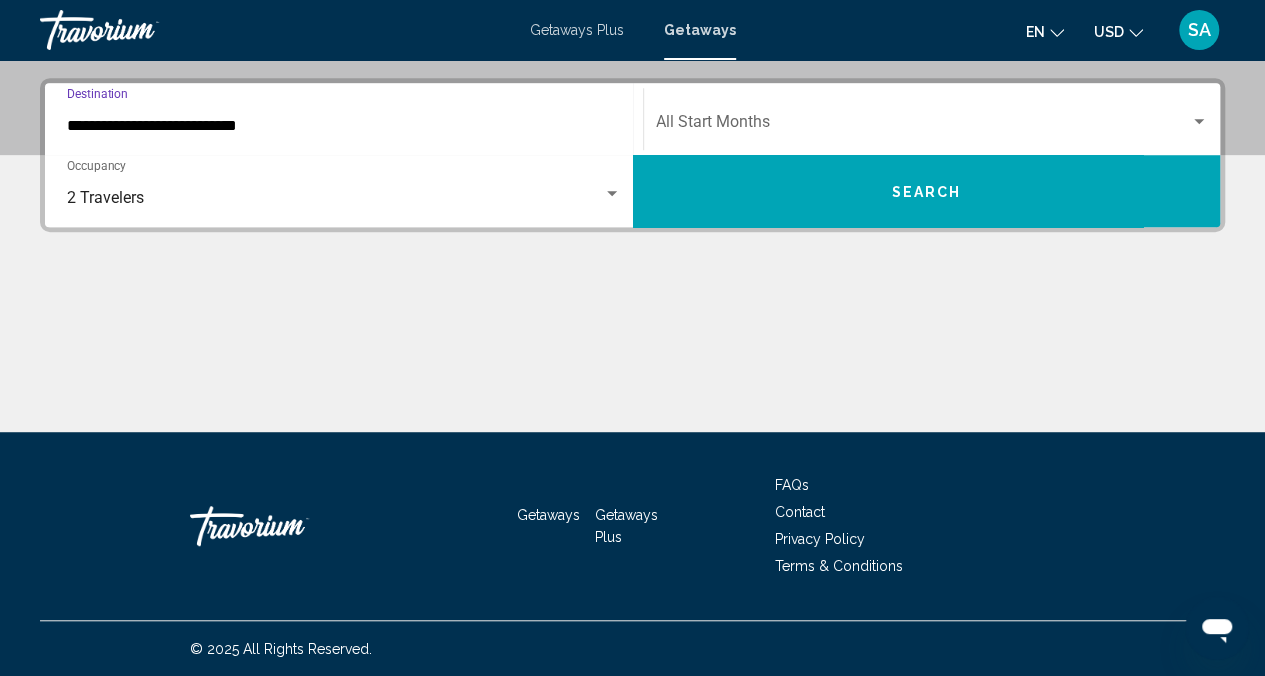 click on "**********" at bounding box center (344, 126) 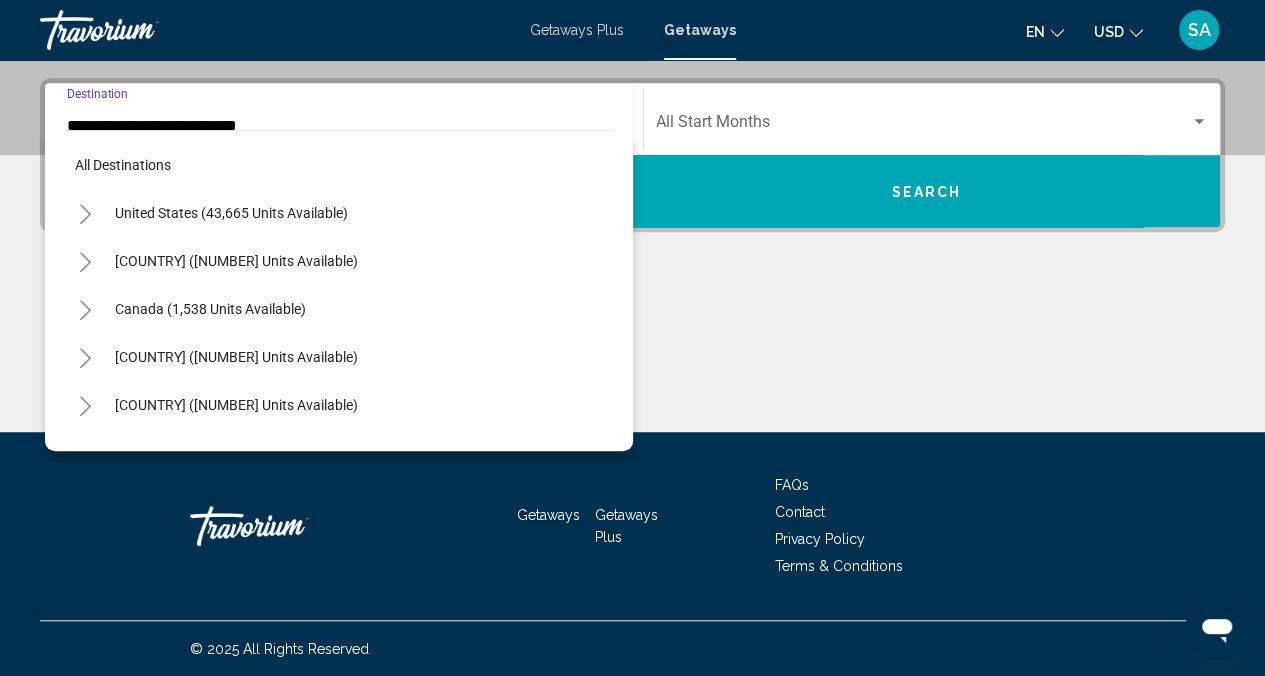 scroll, scrollTop: 392, scrollLeft: 0, axis: vertical 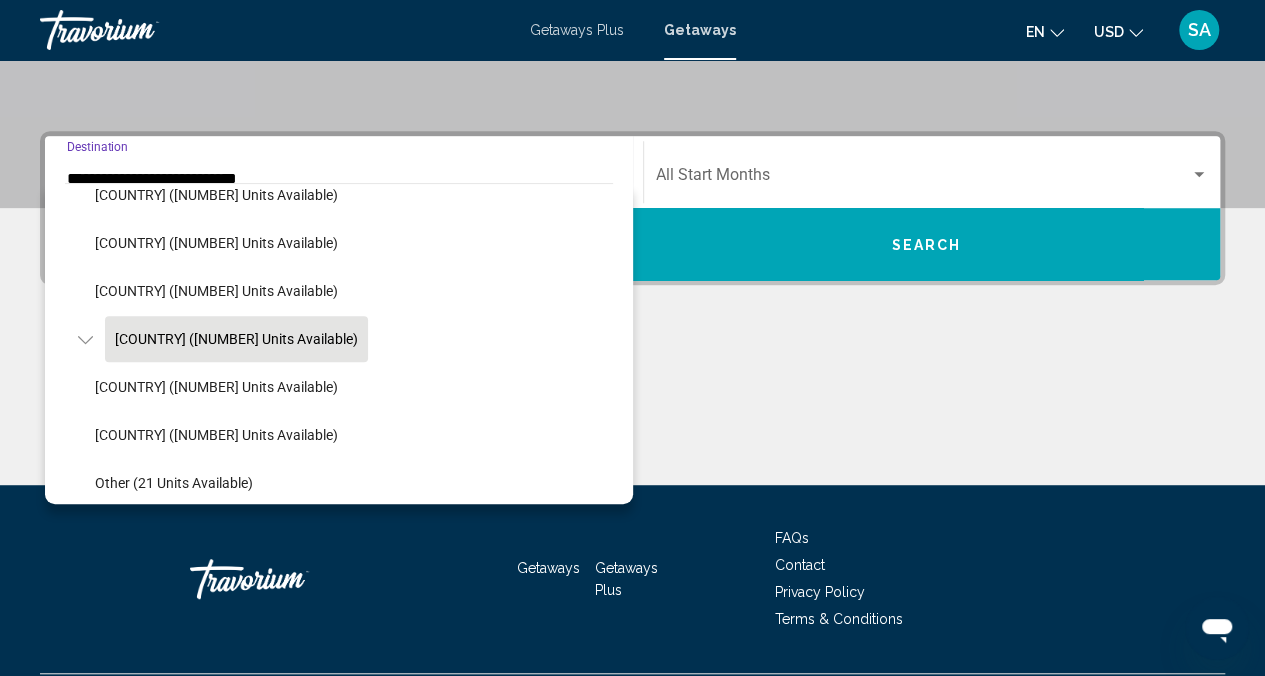 click 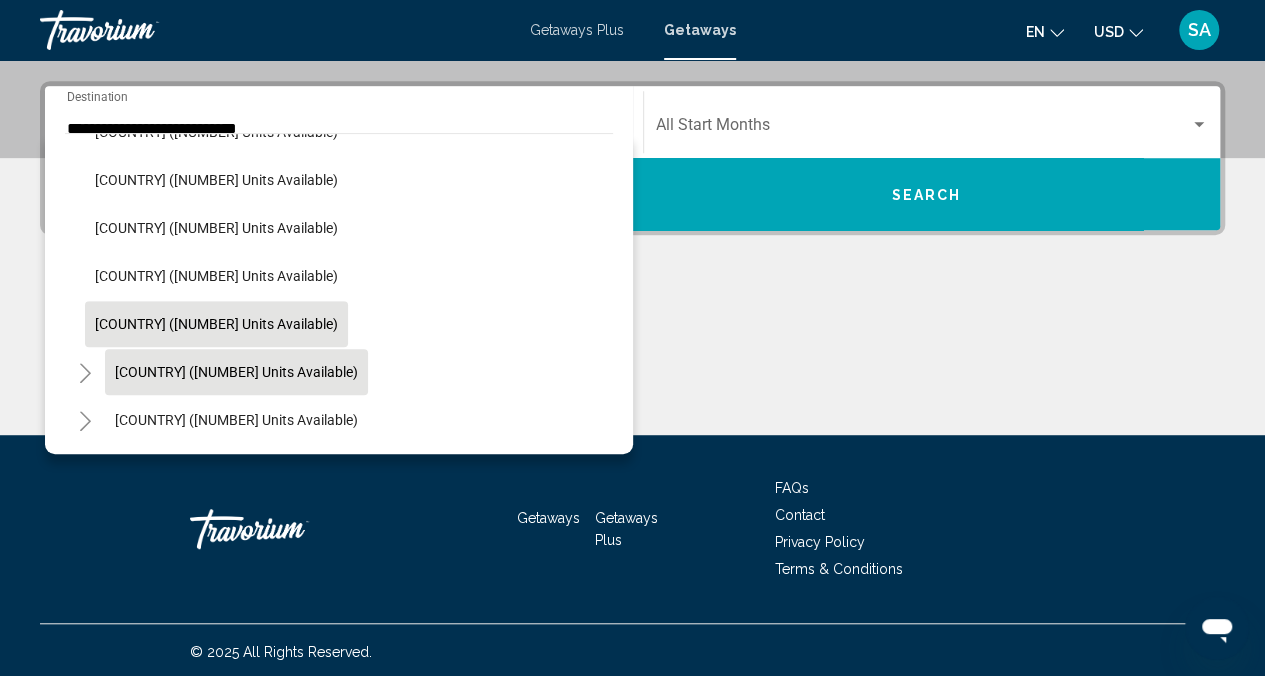 scroll, scrollTop: 445, scrollLeft: 0, axis: vertical 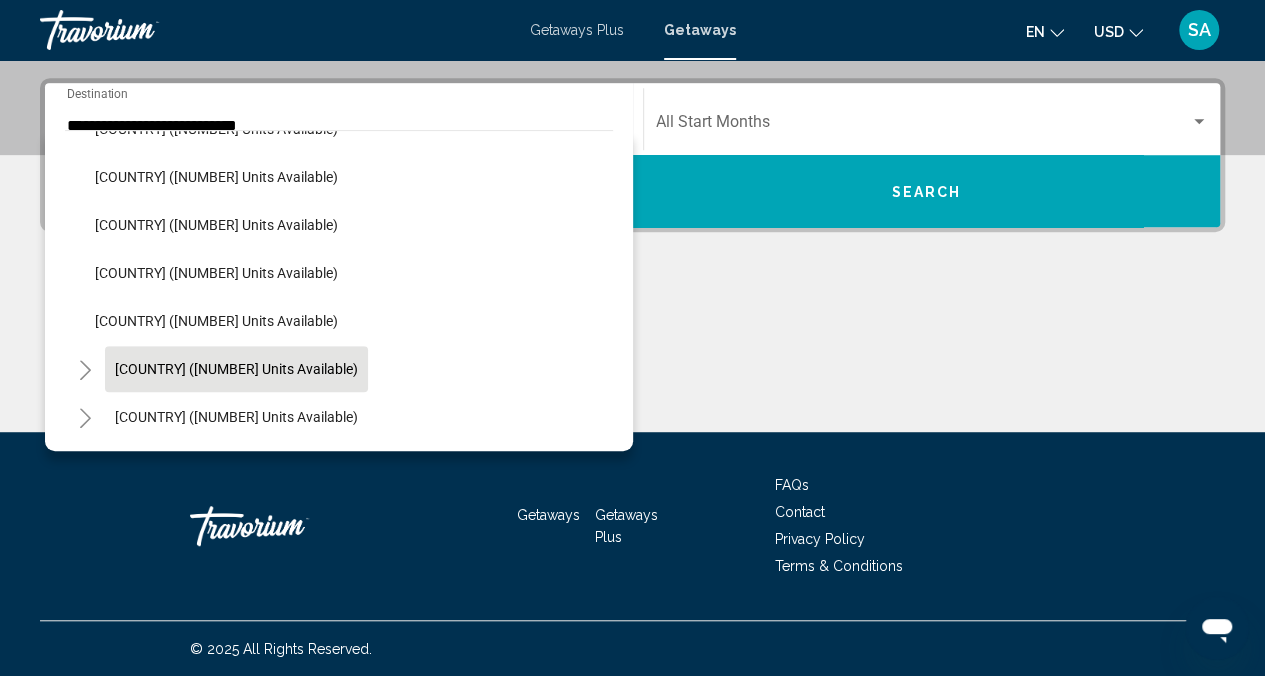 click 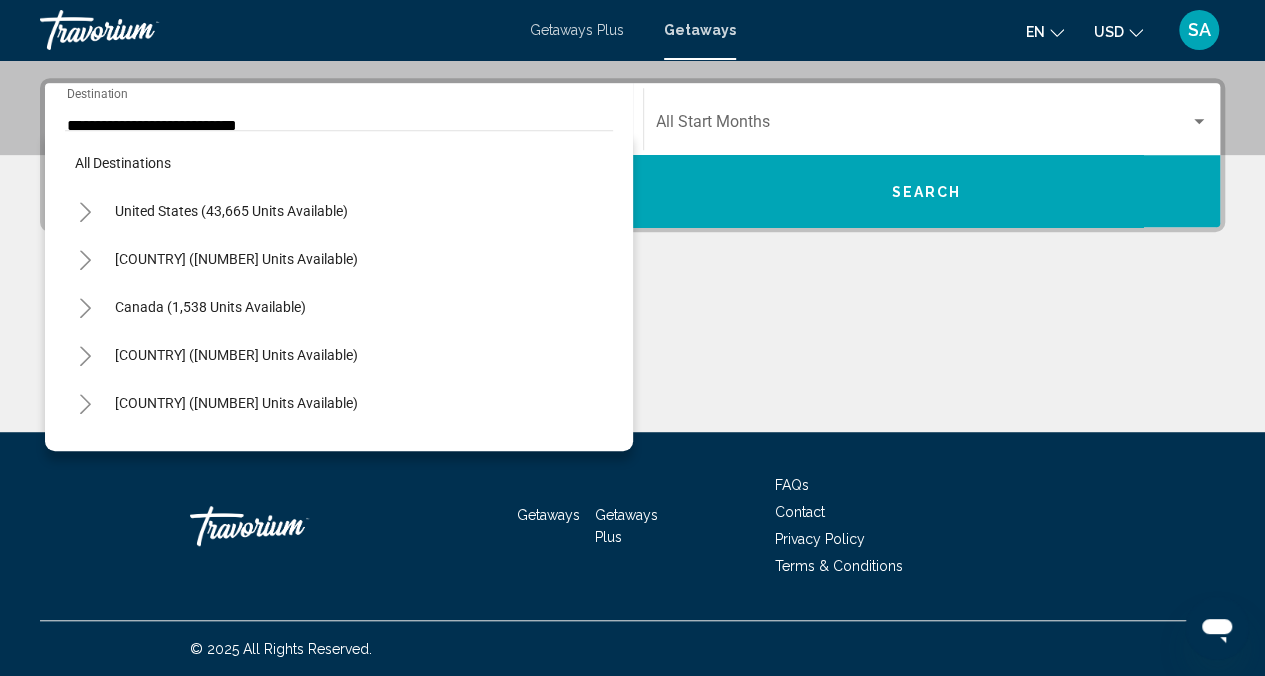 scroll, scrollTop: 0, scrollLeft: 0, axis: both 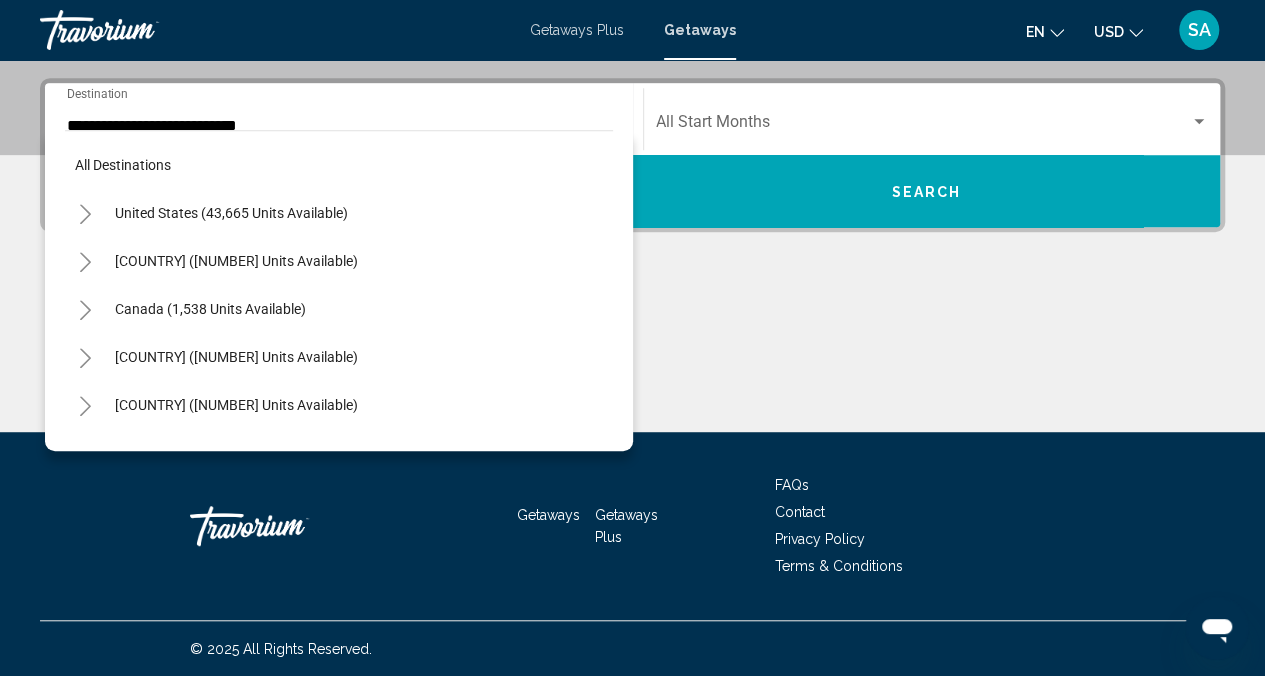 click on "Getaways Plus" at bounding box center [577, 30] 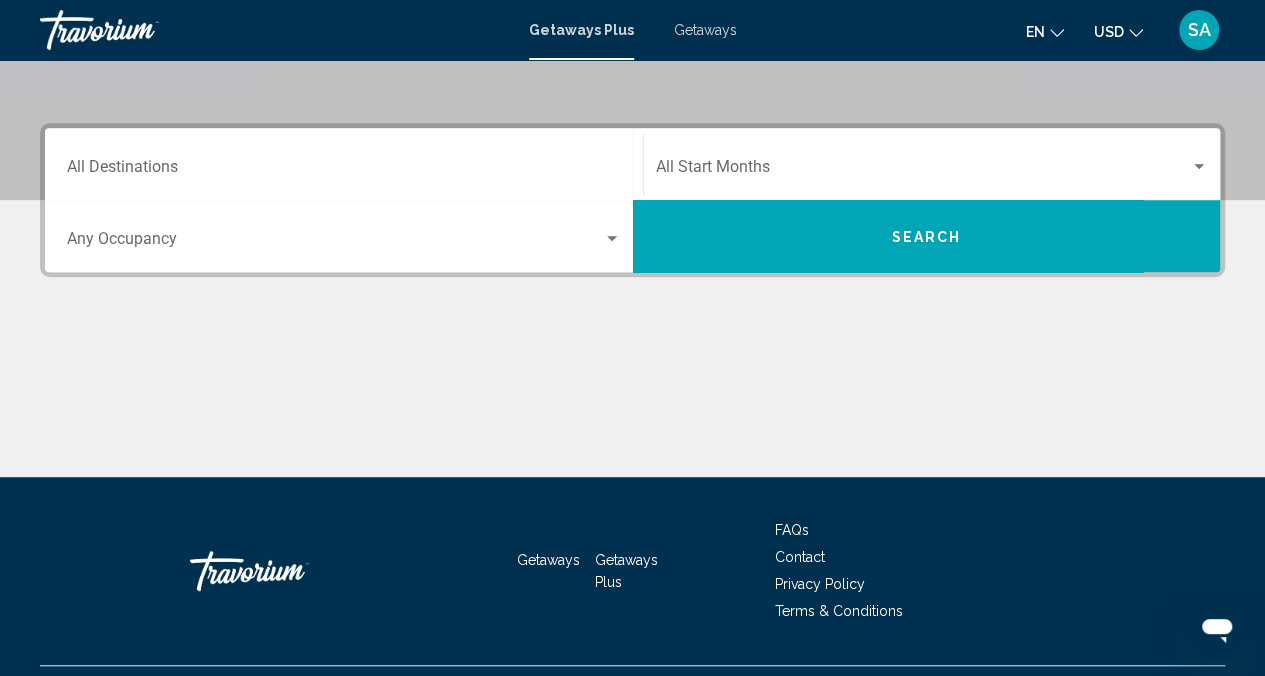 click on "Destination All Destinations" at bounding box center (344, 164) 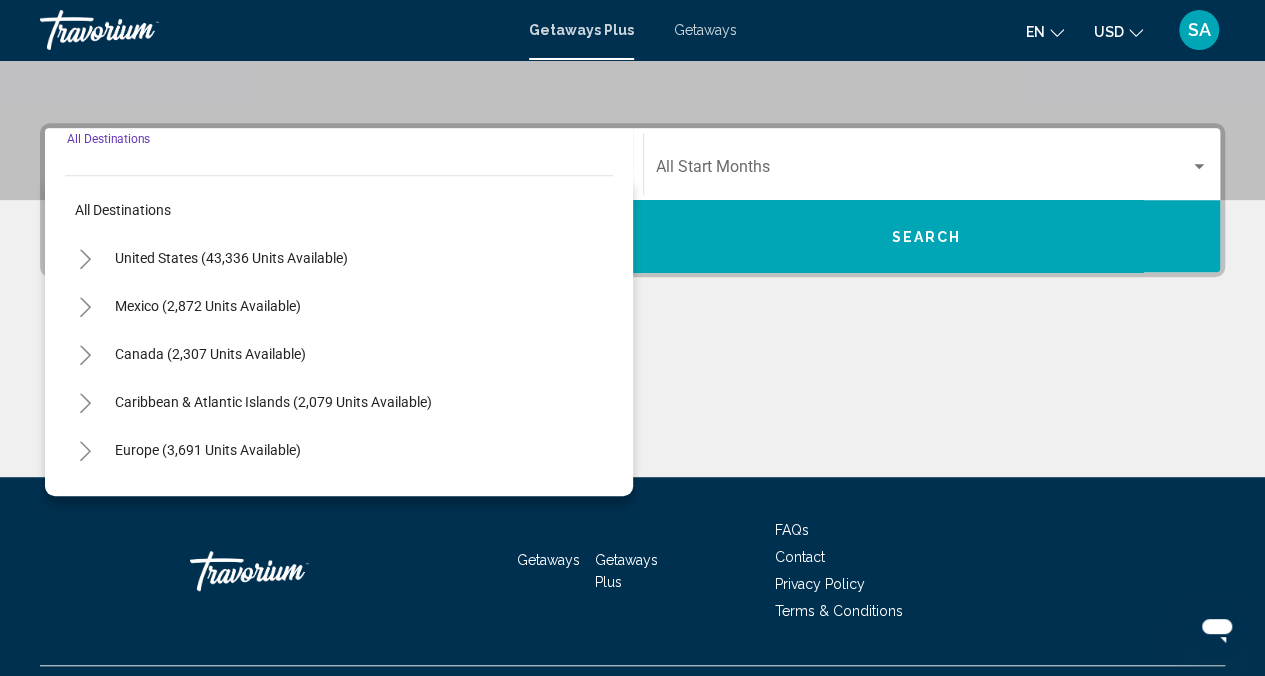 scroll, scrollTop: 445, scrollLeft: 0, axis: vertical 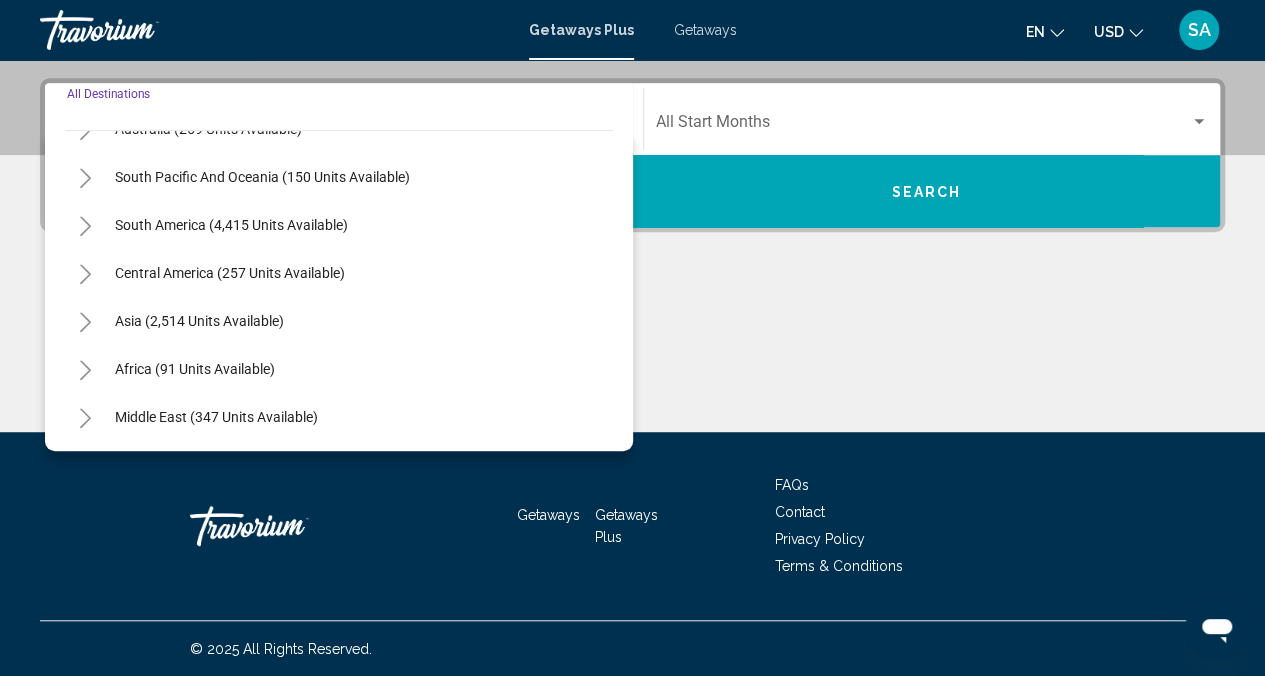 click 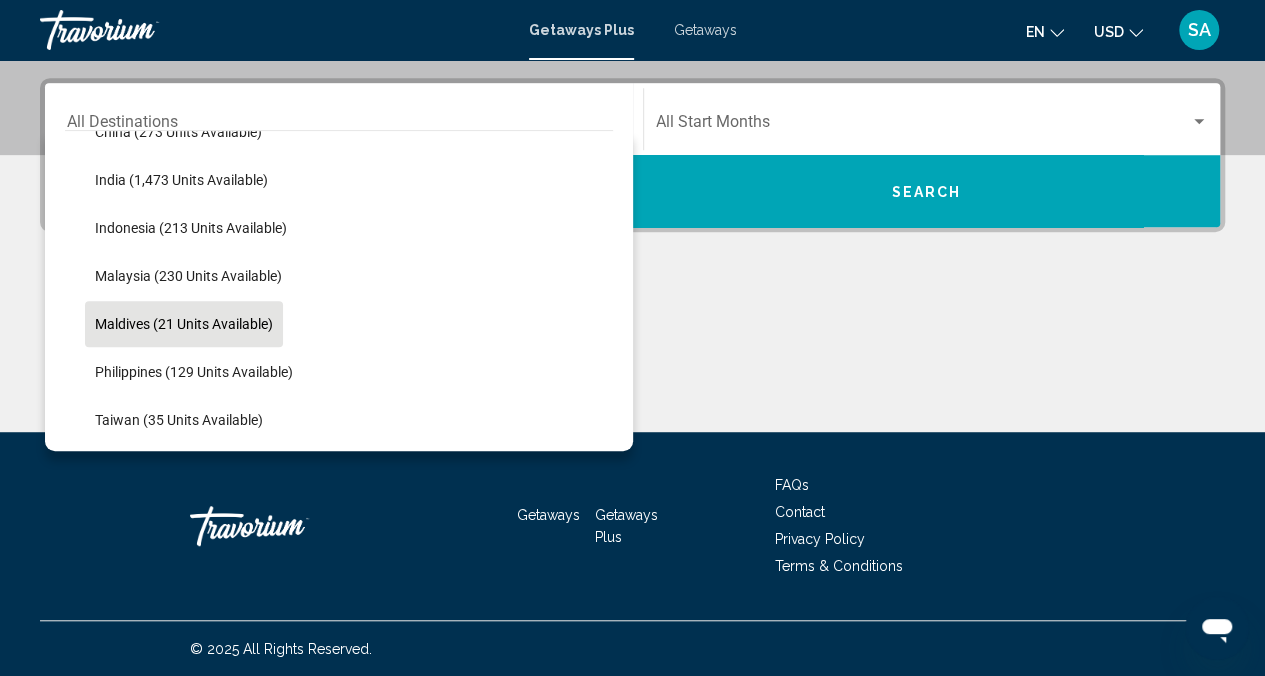 scroll, scrollTop: 604, scrollLeft: 0, axis: vertical 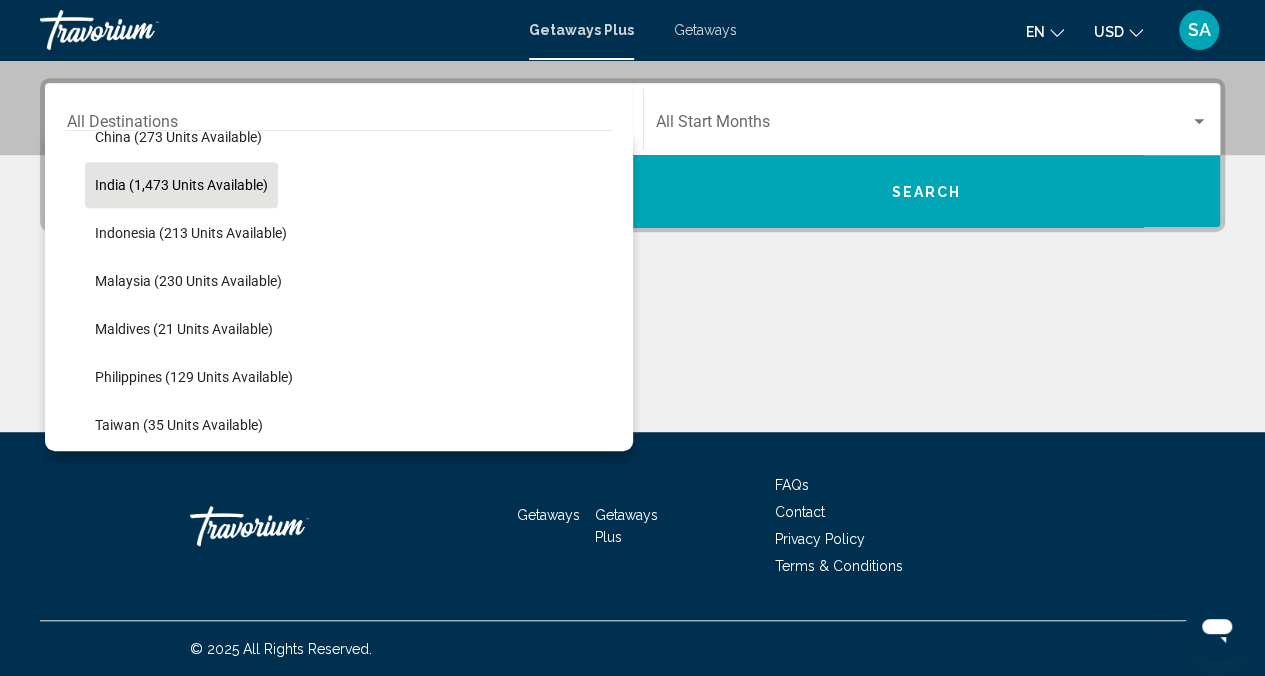 click on "India (1,473 units available)" 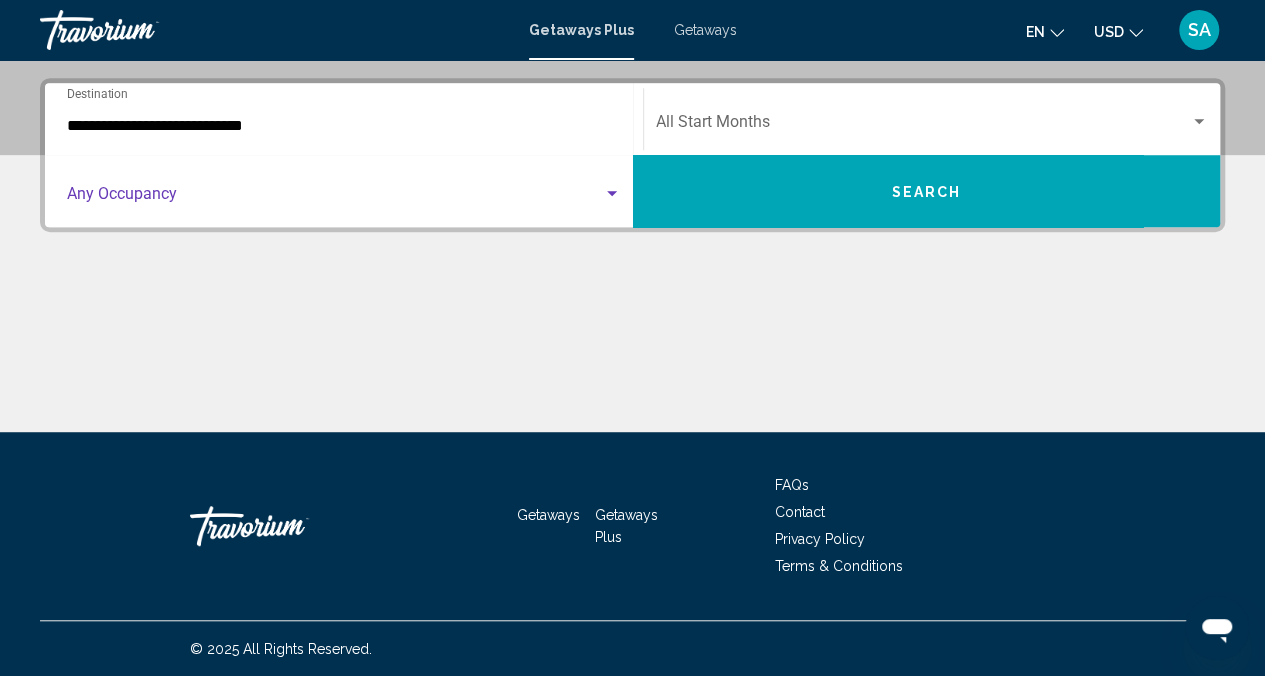 click at bounding box center (335, 198) 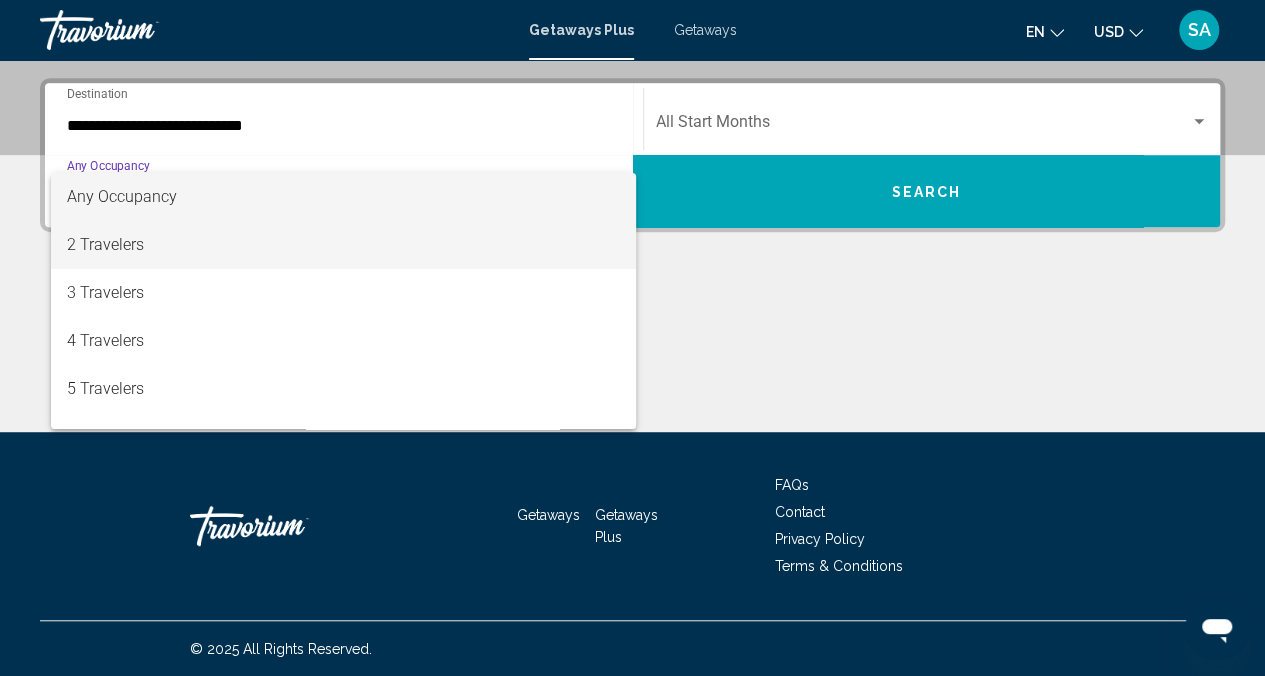 click on "2 Travelers" at bounding box center (344, 245) 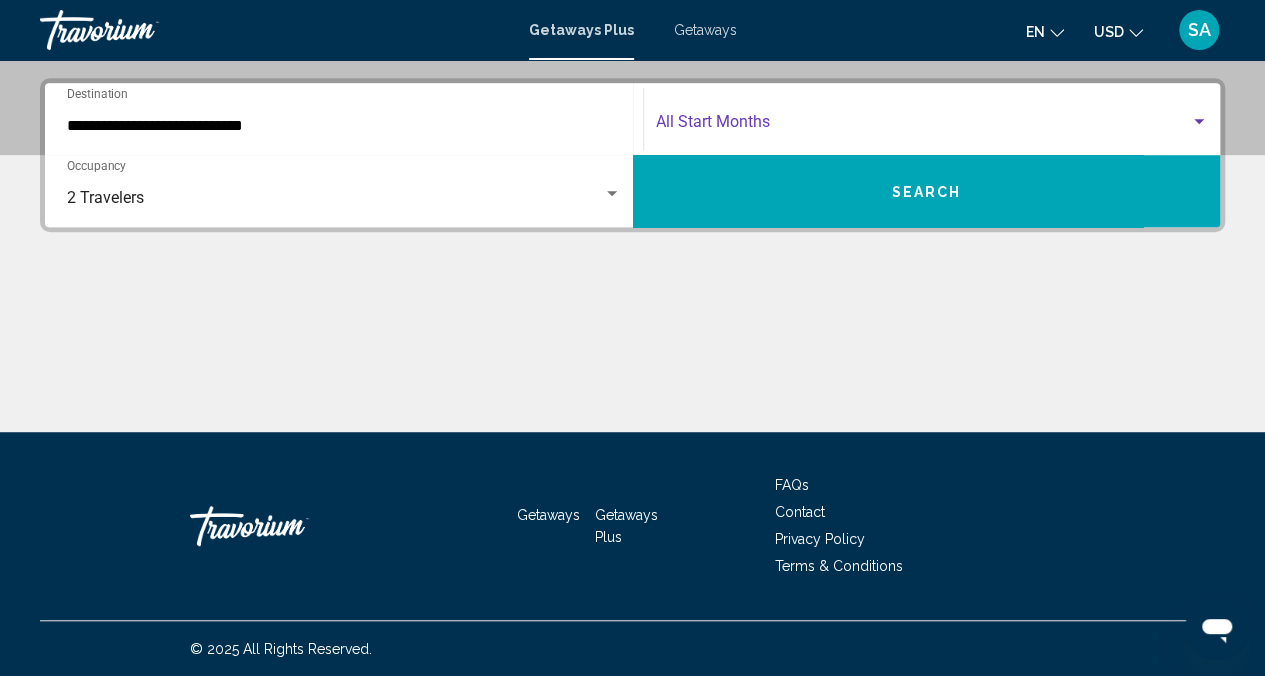 click at bounding box center (923, 126) 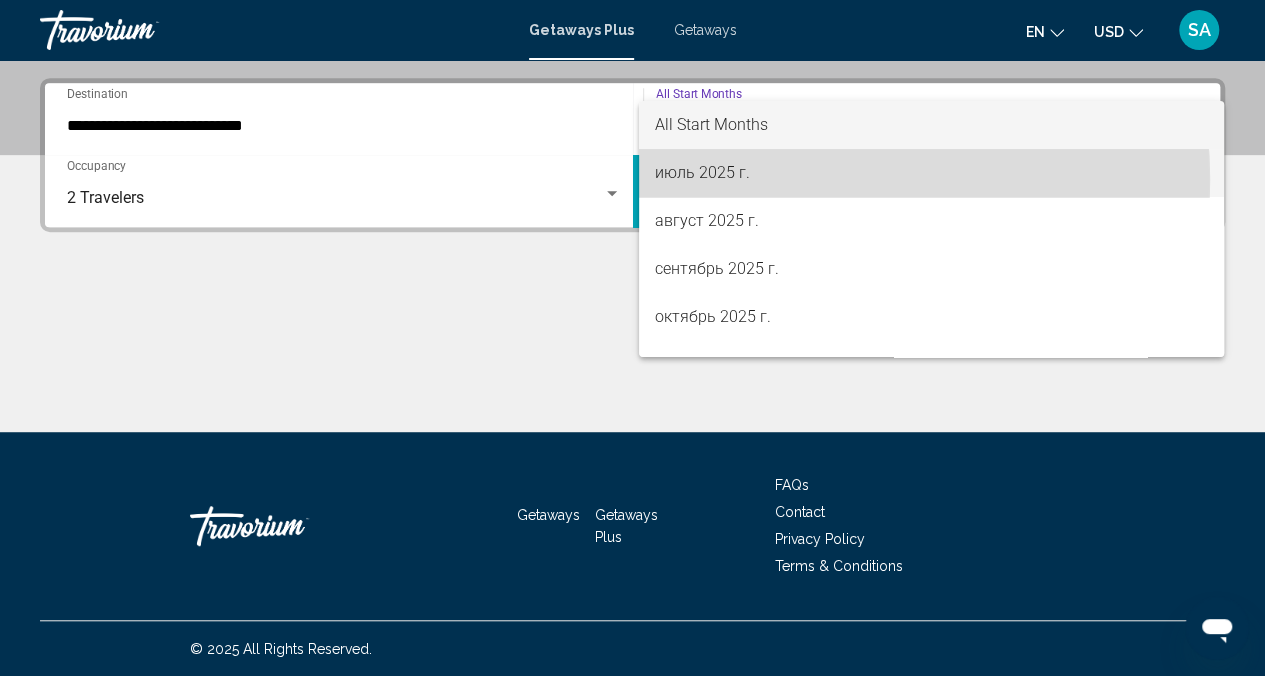 click on "июль 2025 г." at bounding box center (931, 173) 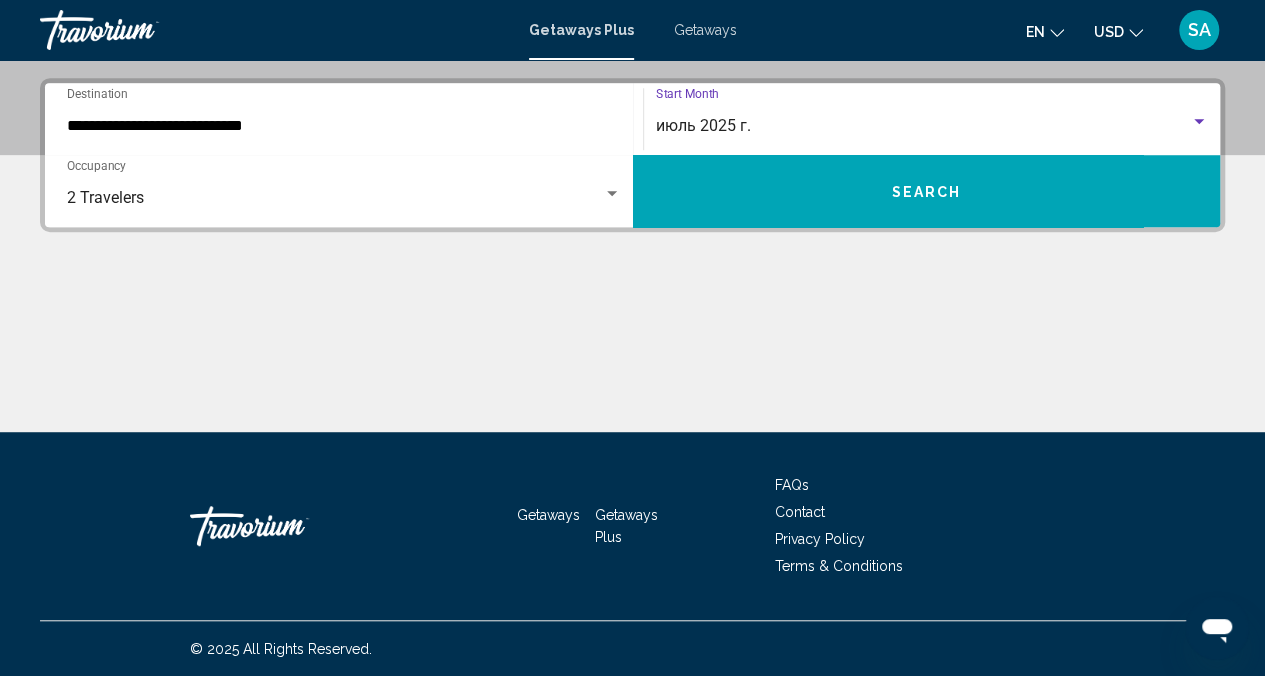 click on "Search" at bounding box center (927, 191) 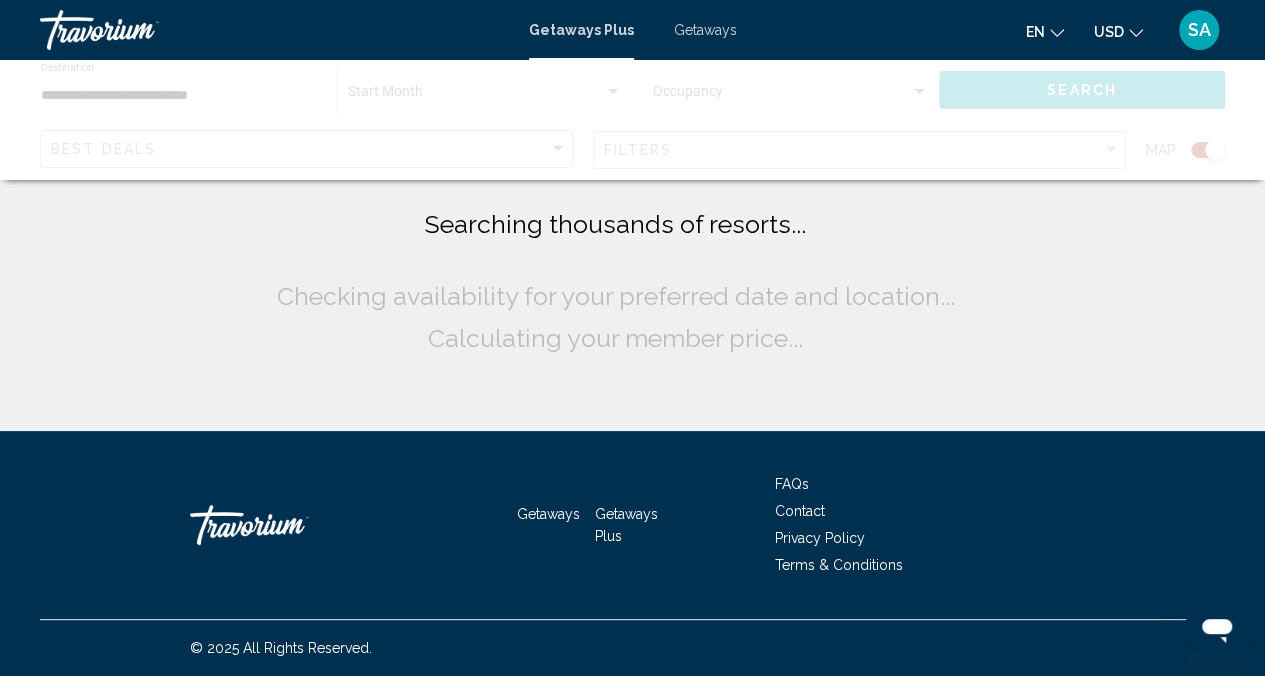 scroll, scrollTop: 0, scrollLeft: 0, axis: both 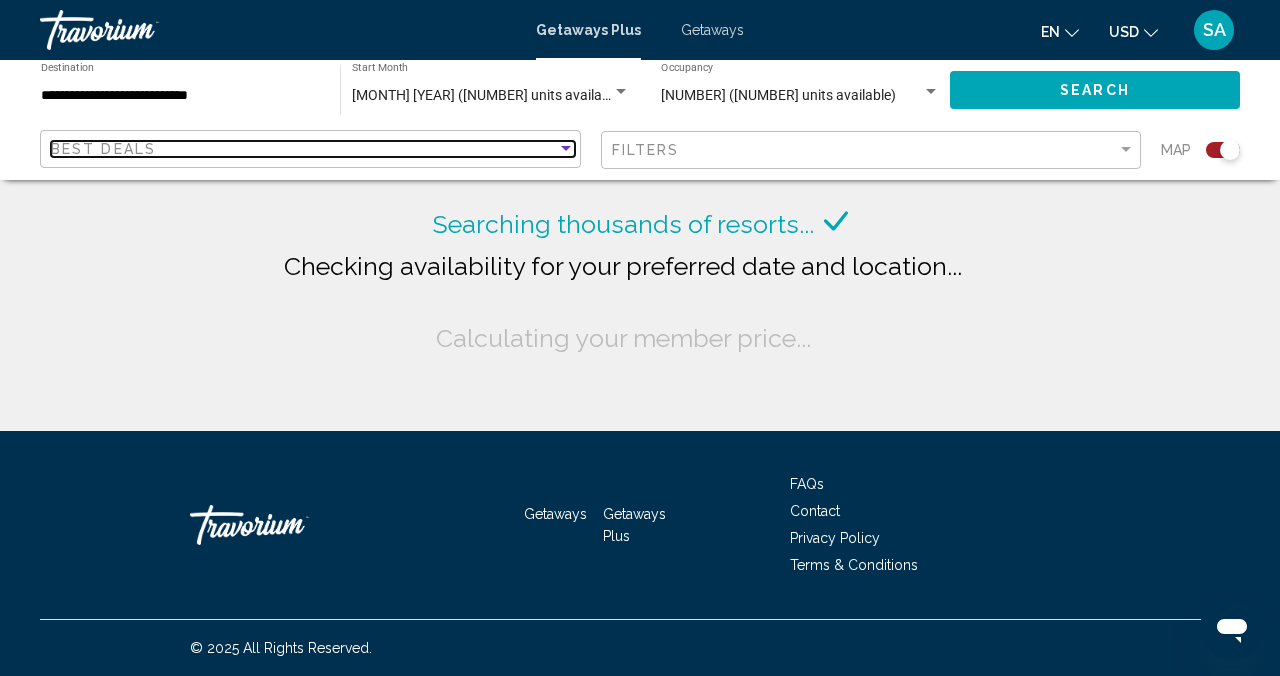 click on "Best Deals" at bounding box center [304, 149] 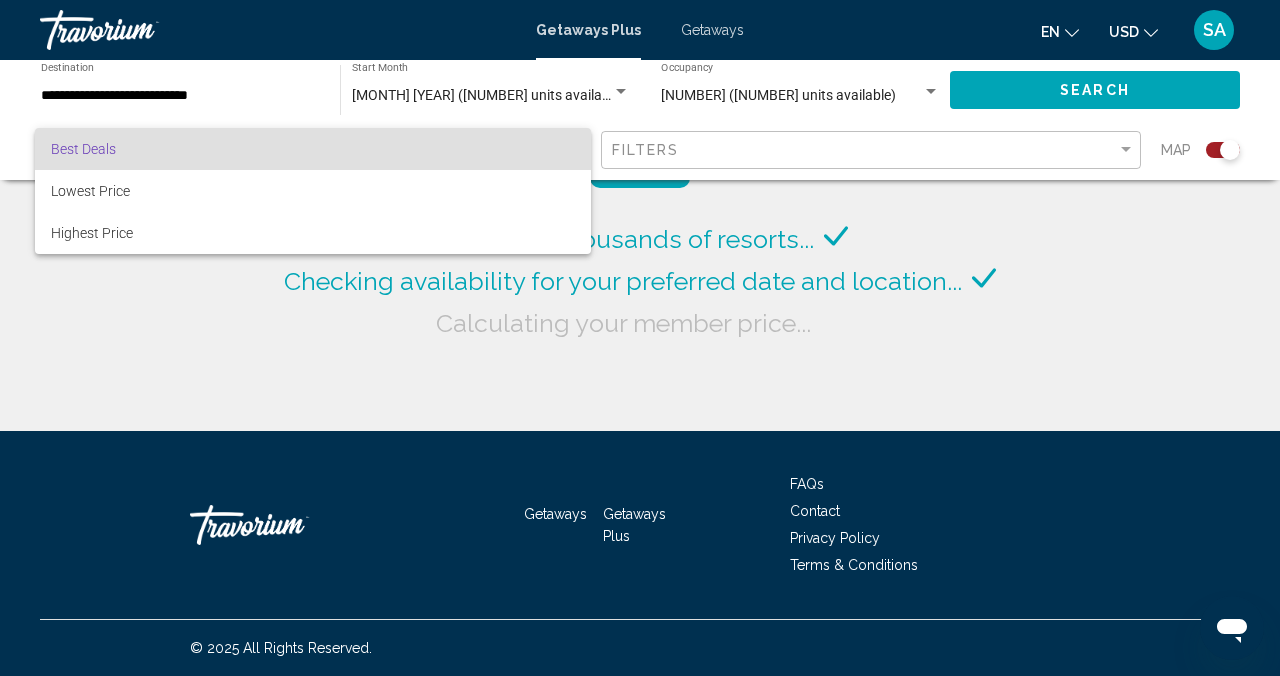 click at bounding box center (640, 338) 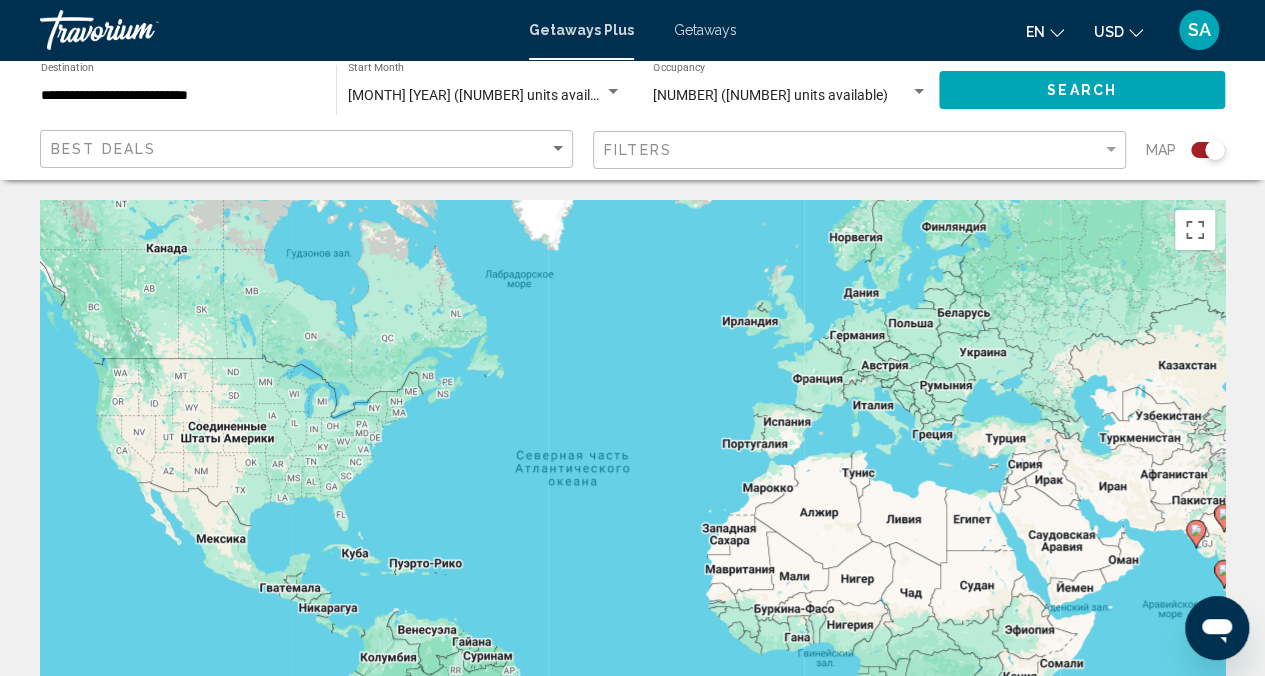 click on "**********" 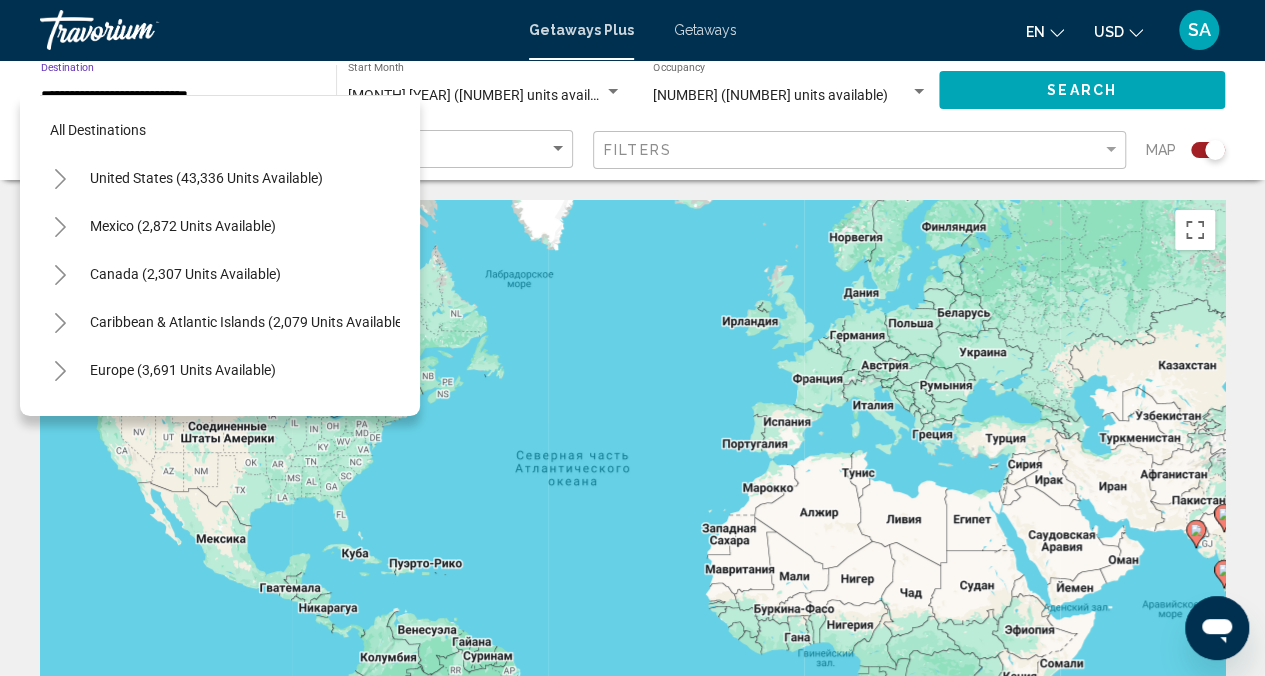 scroll, scrollTop: 510, scrollLeft: 0, axis: vertical 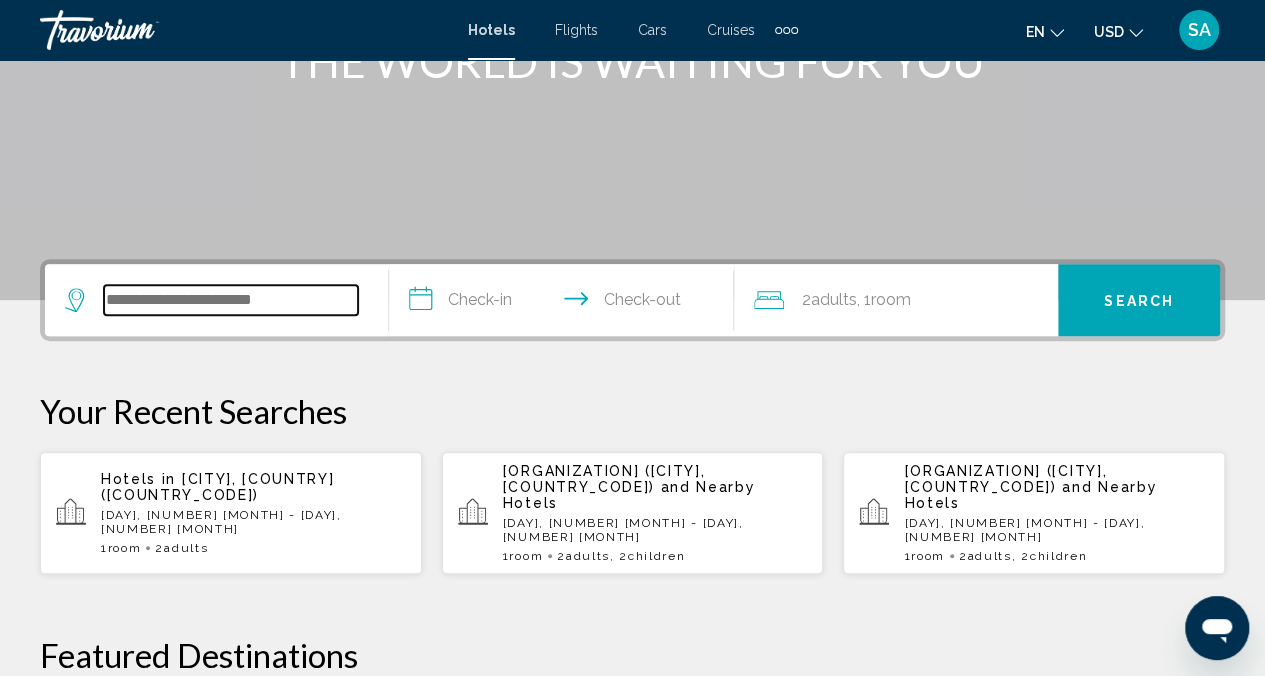 click at bounding box center (231, 300) 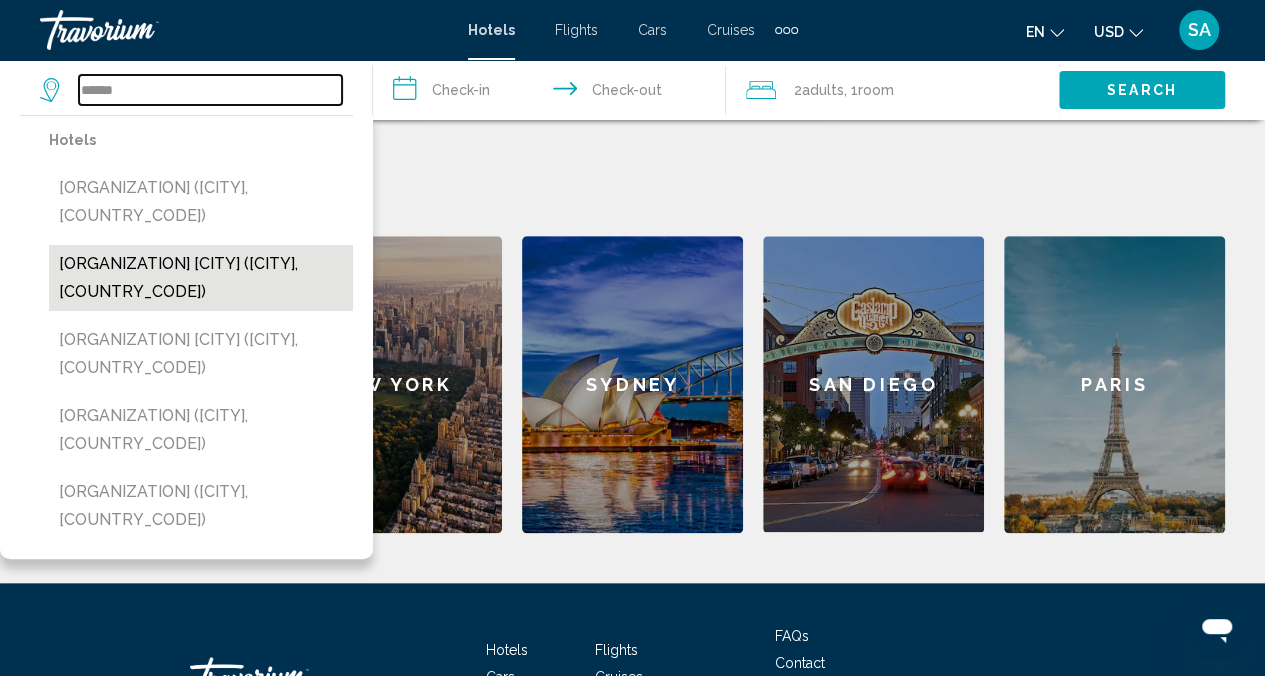 scroll, scrollTop: 794, scrollLeft: 0, axis: vertical 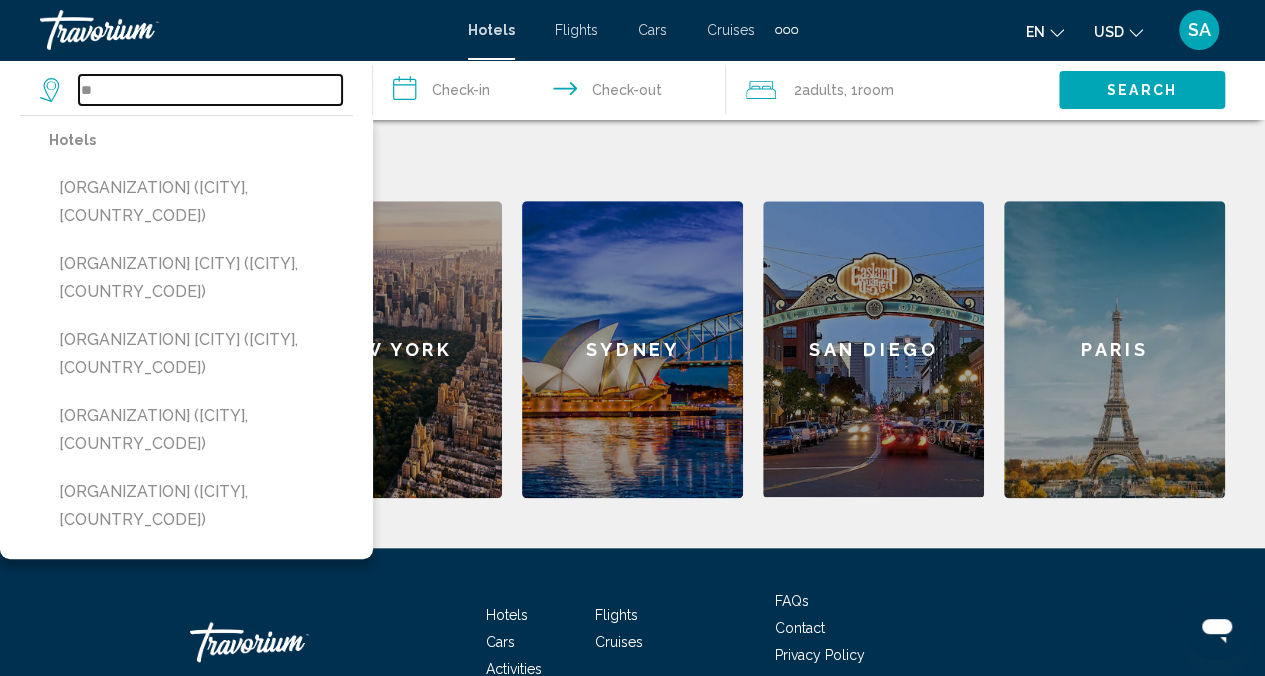 type on "*" 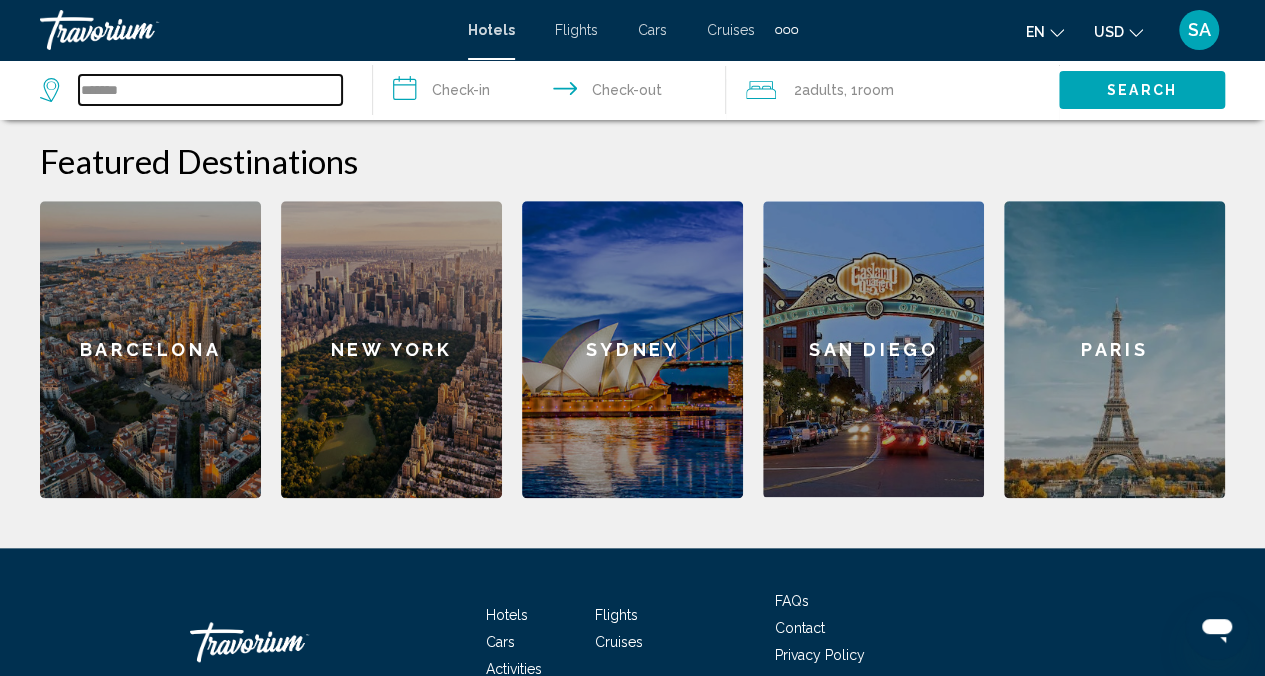 drag, startPoint x: 119, startPoint y: 82, endPoint x: 0, endPoint y: 70, distance: 119.60351 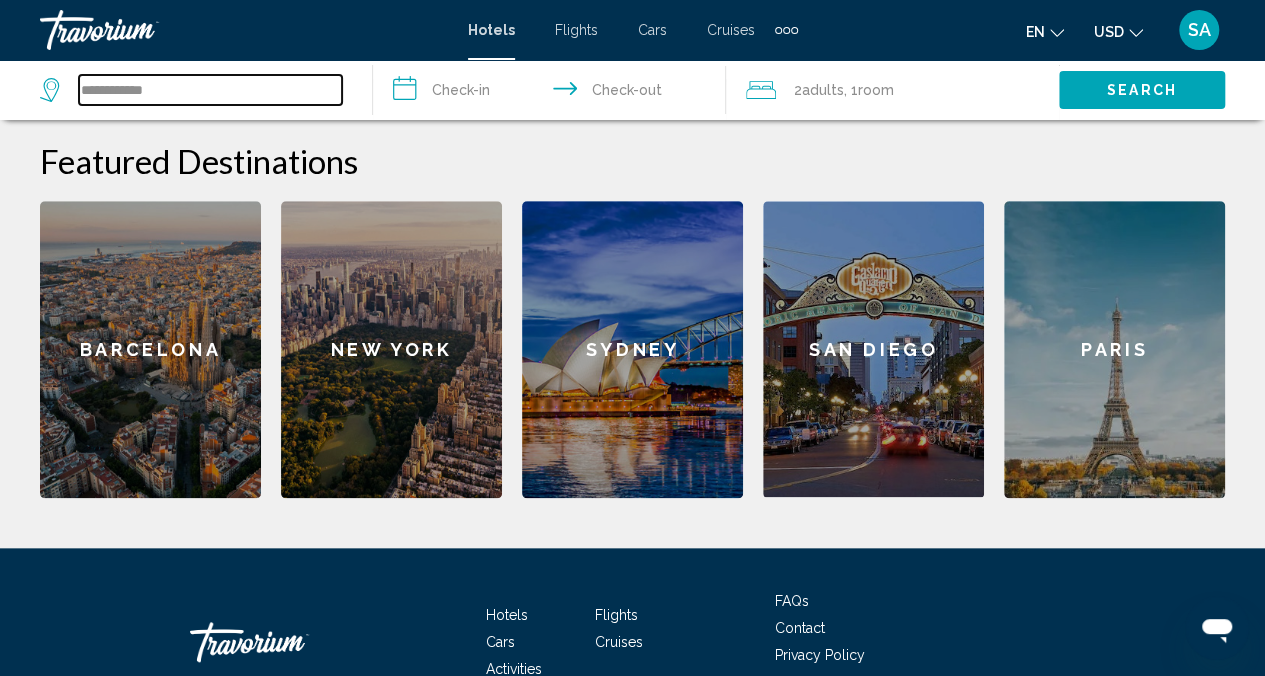 click on "**********" at bounding box center [210, 90] 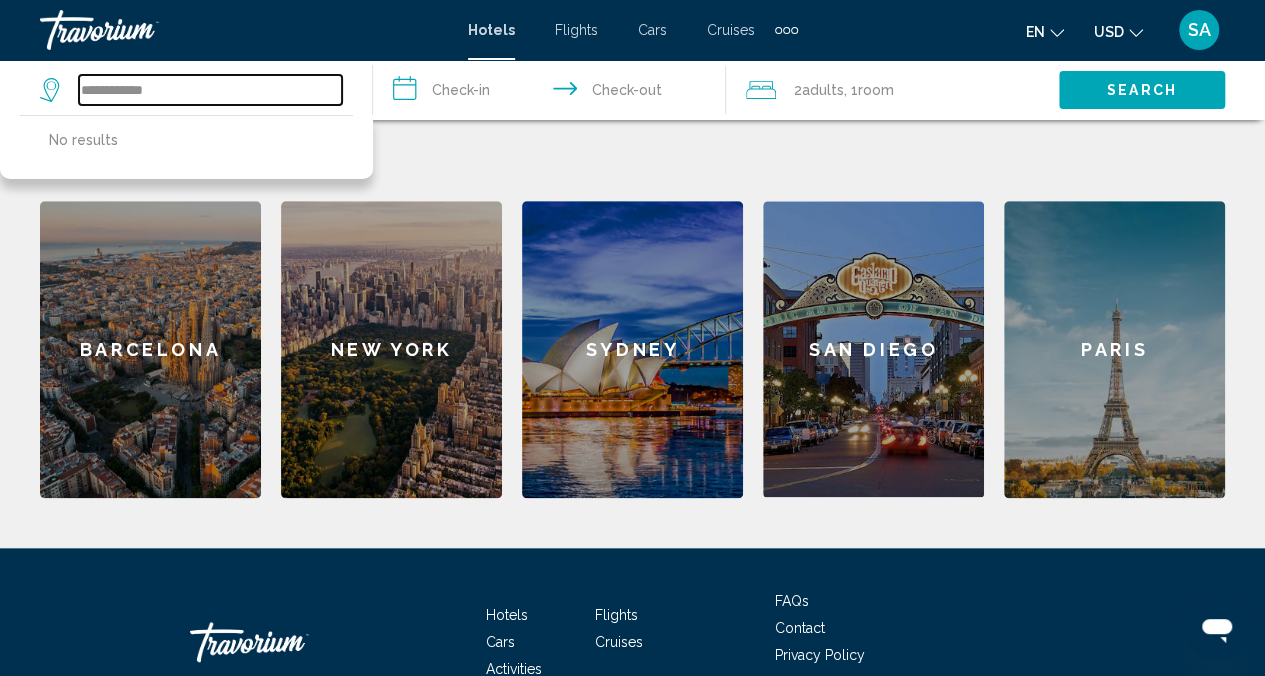 click on "**********" at bounding box center [210, 90] 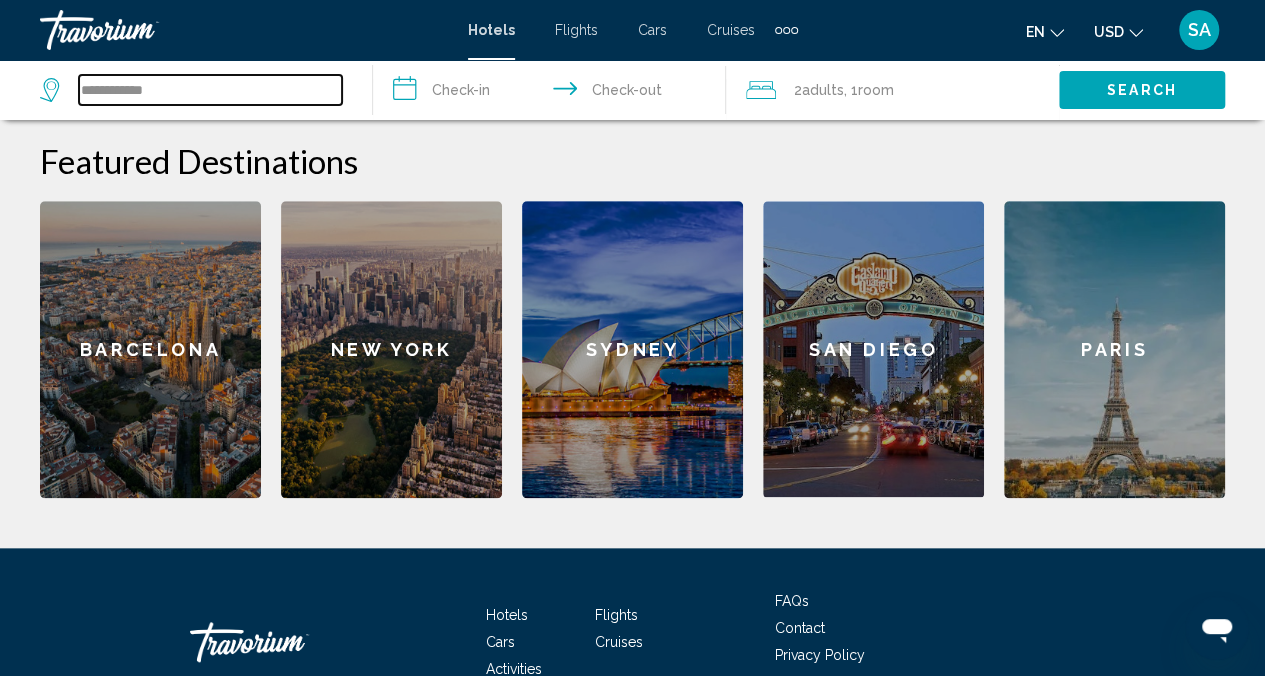 drag, startPoint x: 209, startPoint y: 92, endPoint x: 0, endPoint y: 58, distance: 211.7475 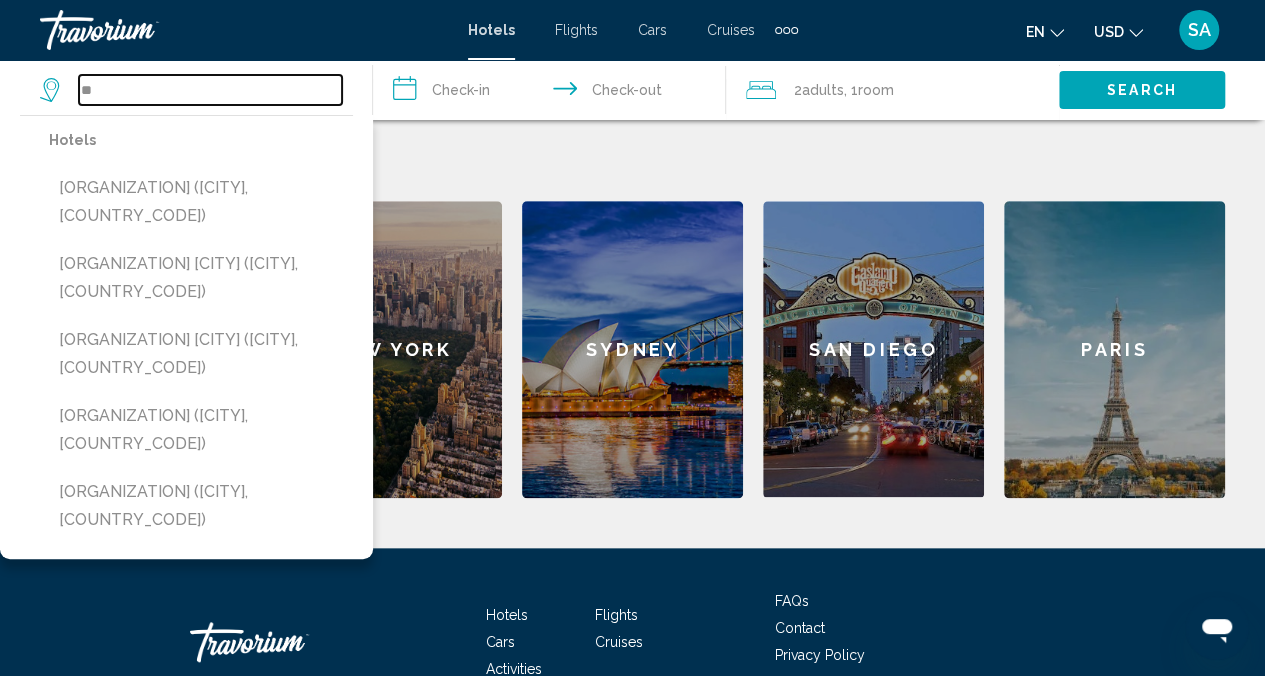 type on "*" 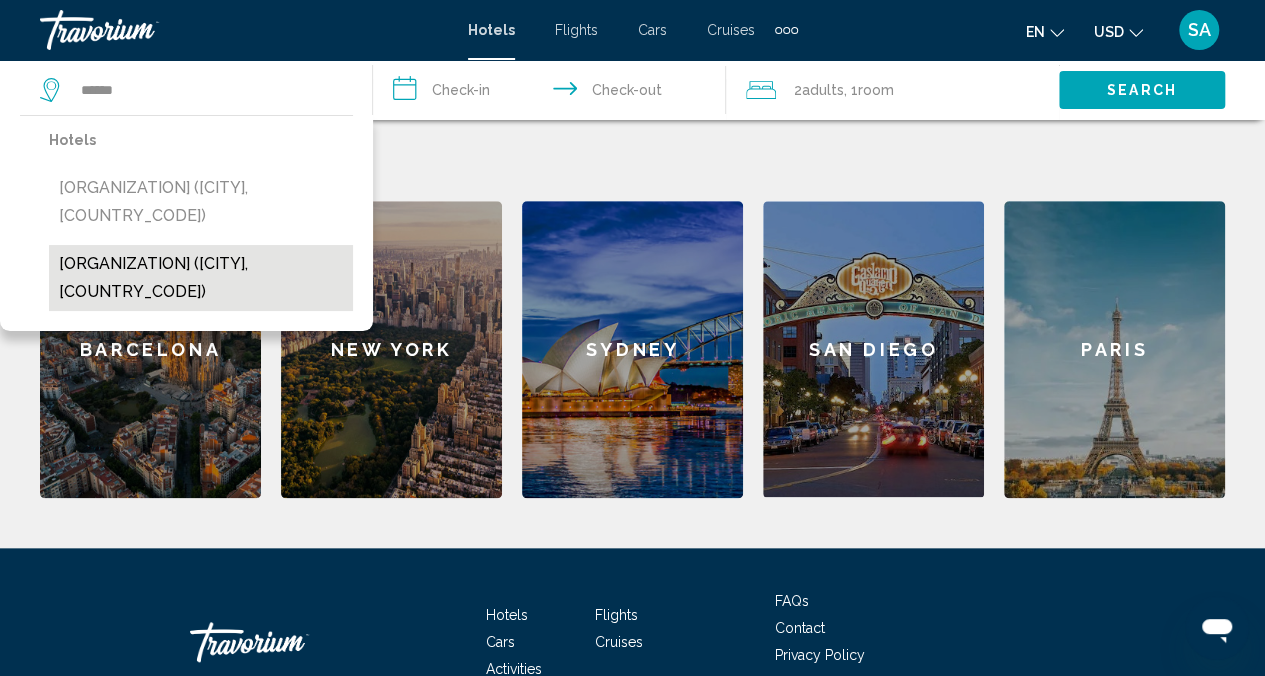 click on "Somatheeram Ayurveda Village (Neyyattinkara, IN)" at bounding box center (201, 278) 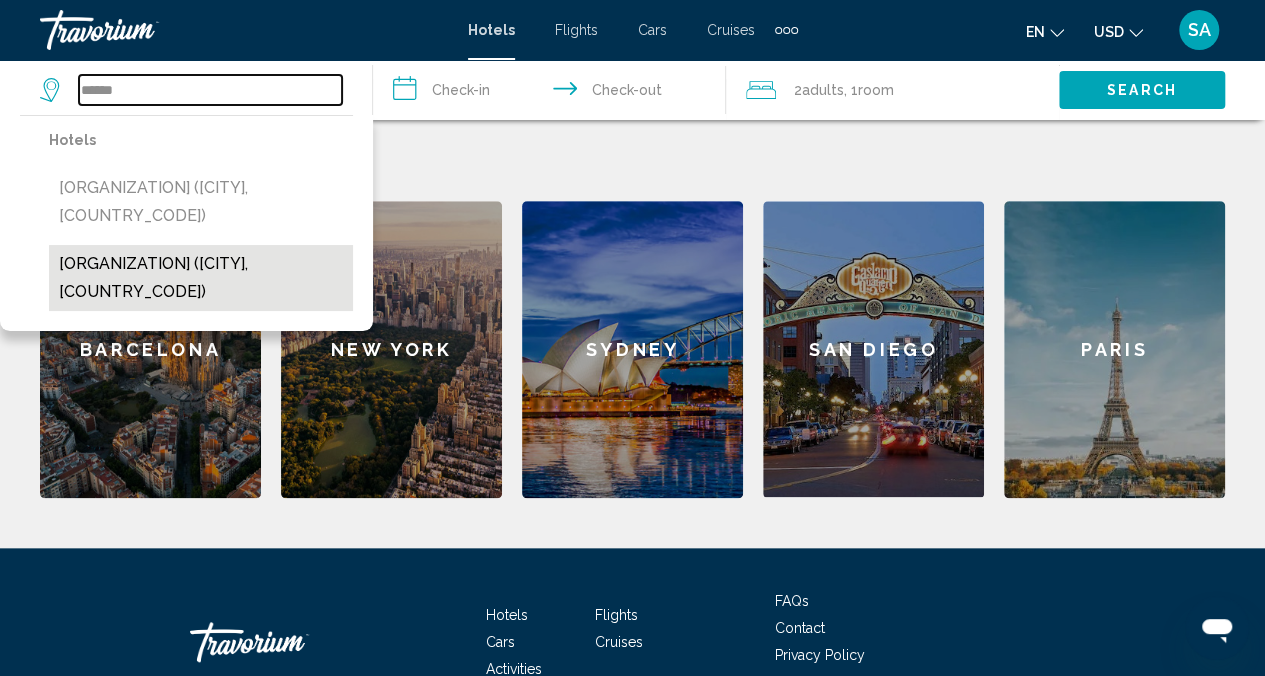 type on "**********" 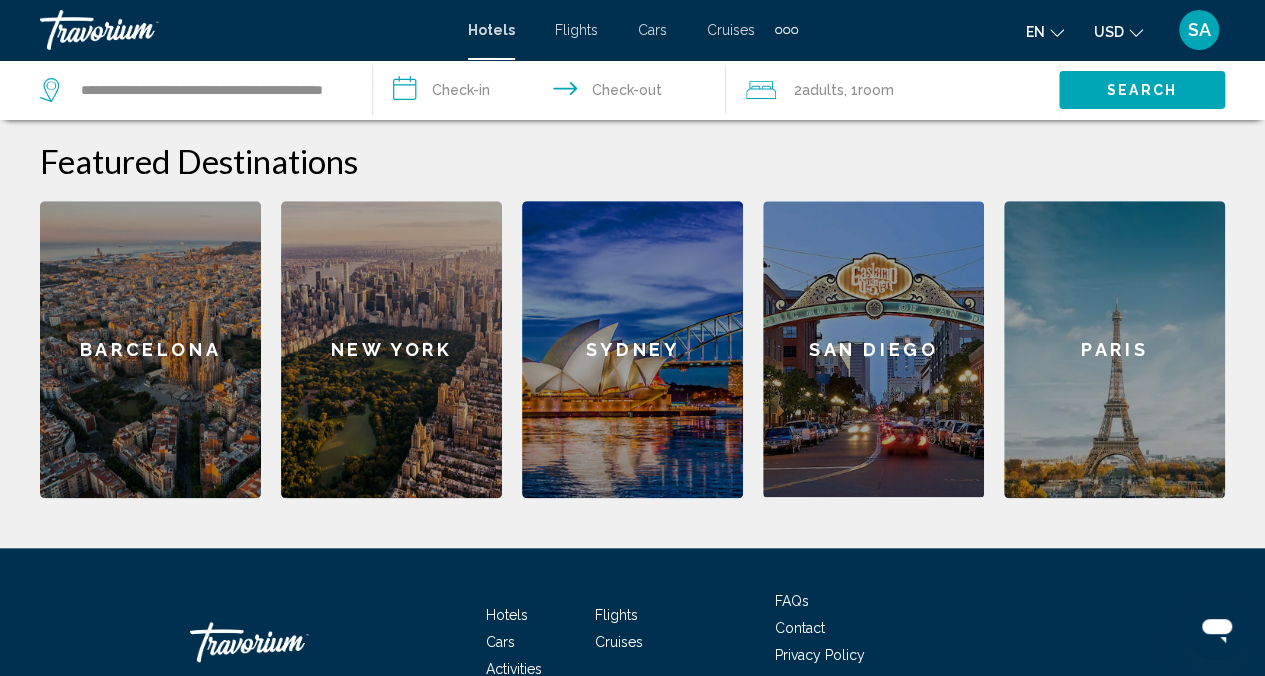 click on "**********" at bounding box center (553, 93) 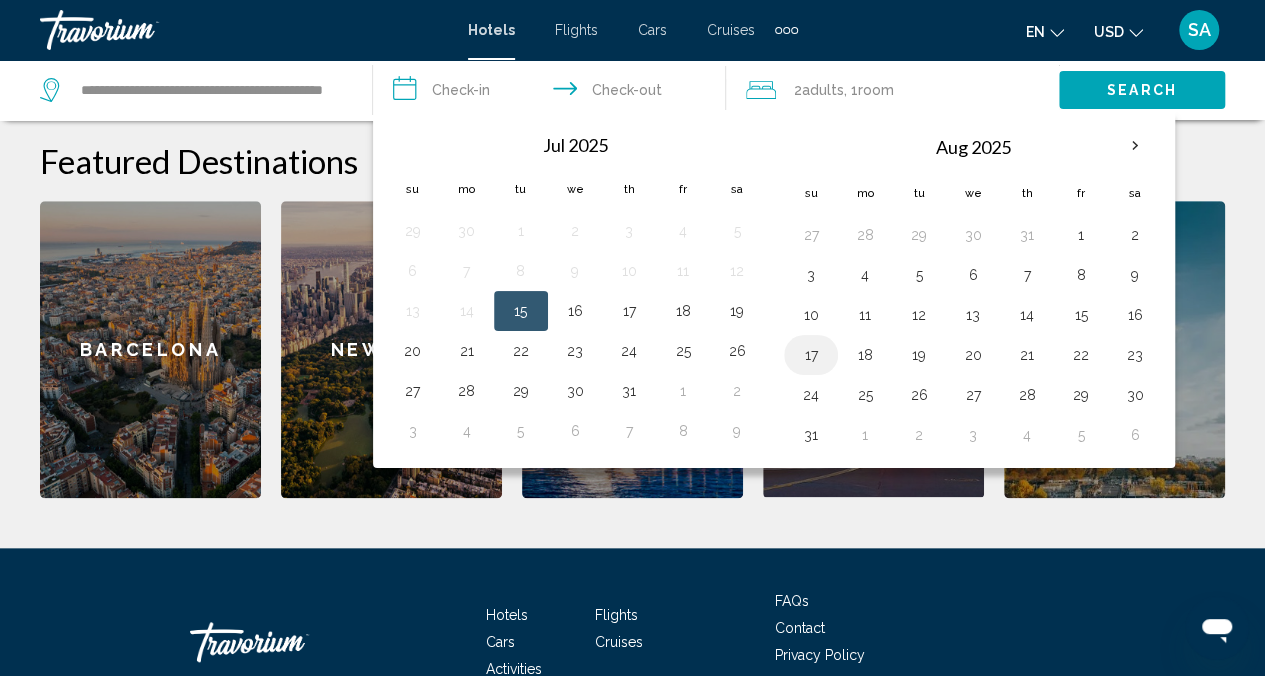 click on "17" at bounding box center (811, 355) 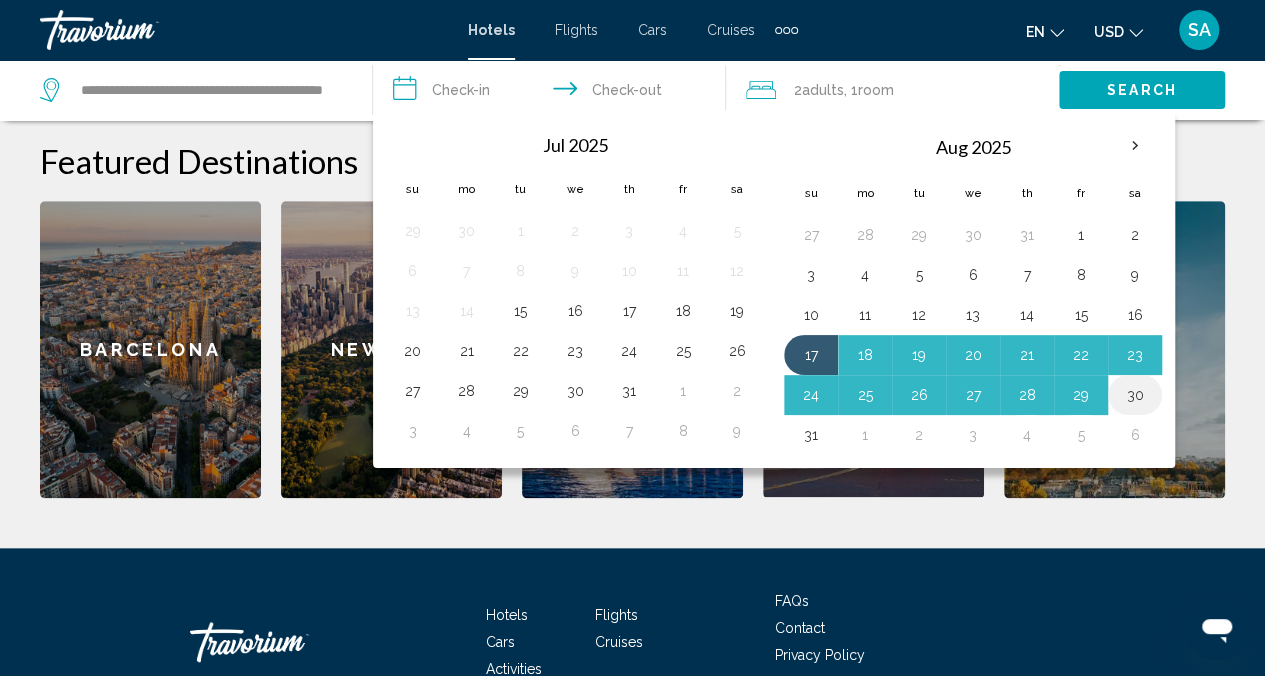 click on "30" at bounding box center (1135, 395) 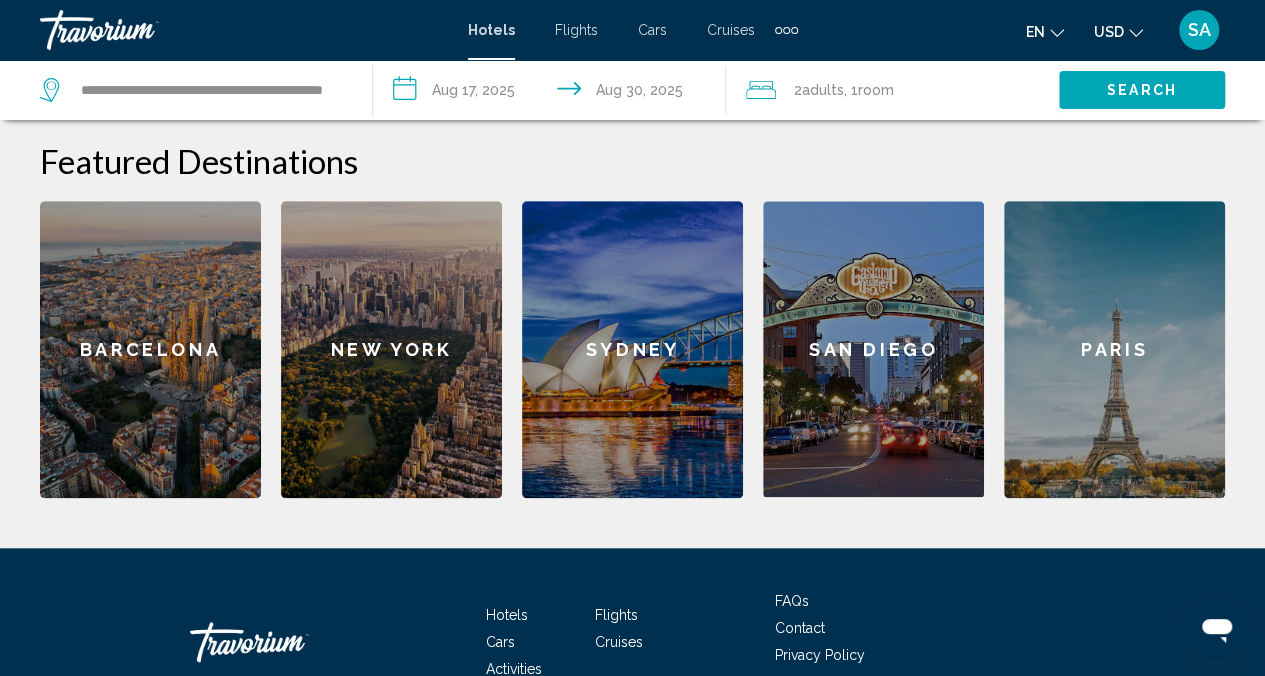 click on "Search" at bounding box center [1142, 91] 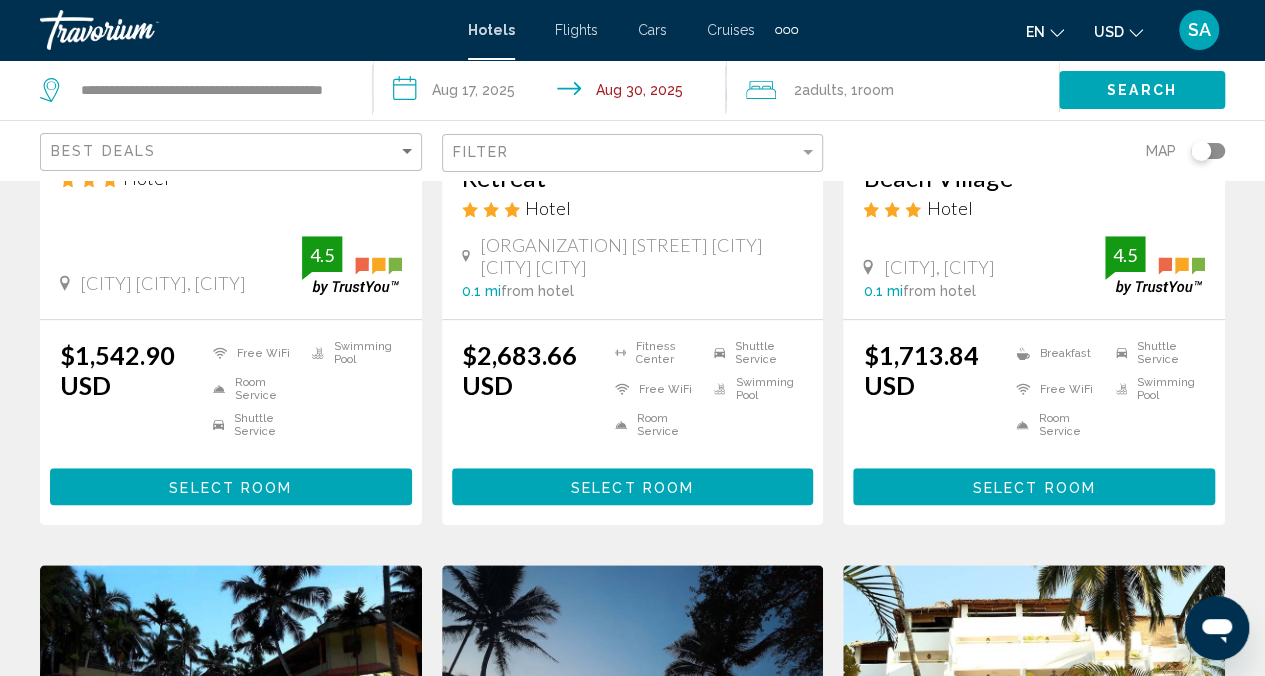 scroll, scrollTop: 400, scrollLeft: 0, axis: vertical 